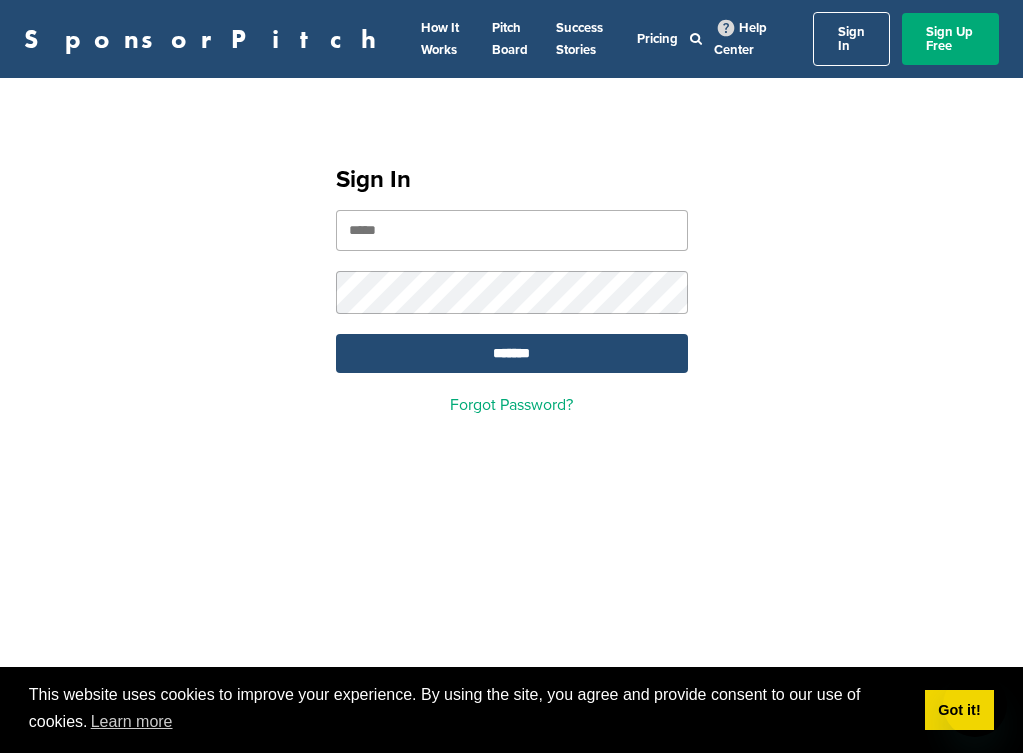 scroll, scrollTop: 0, scrollLeft: 0, axis: both 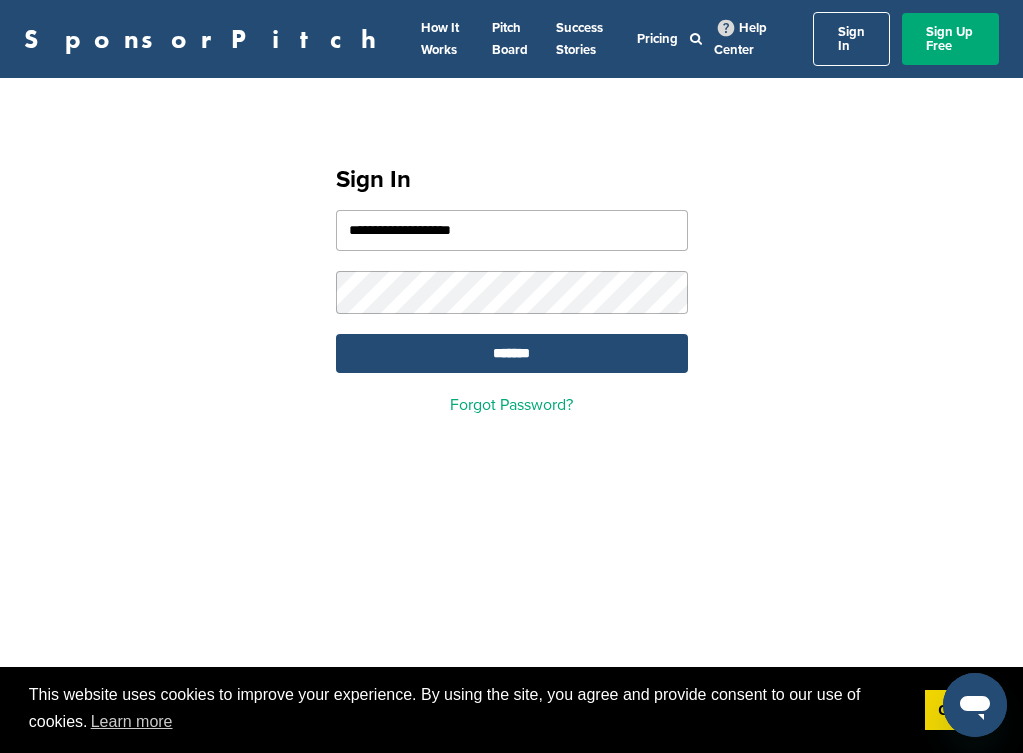 type on "**********" 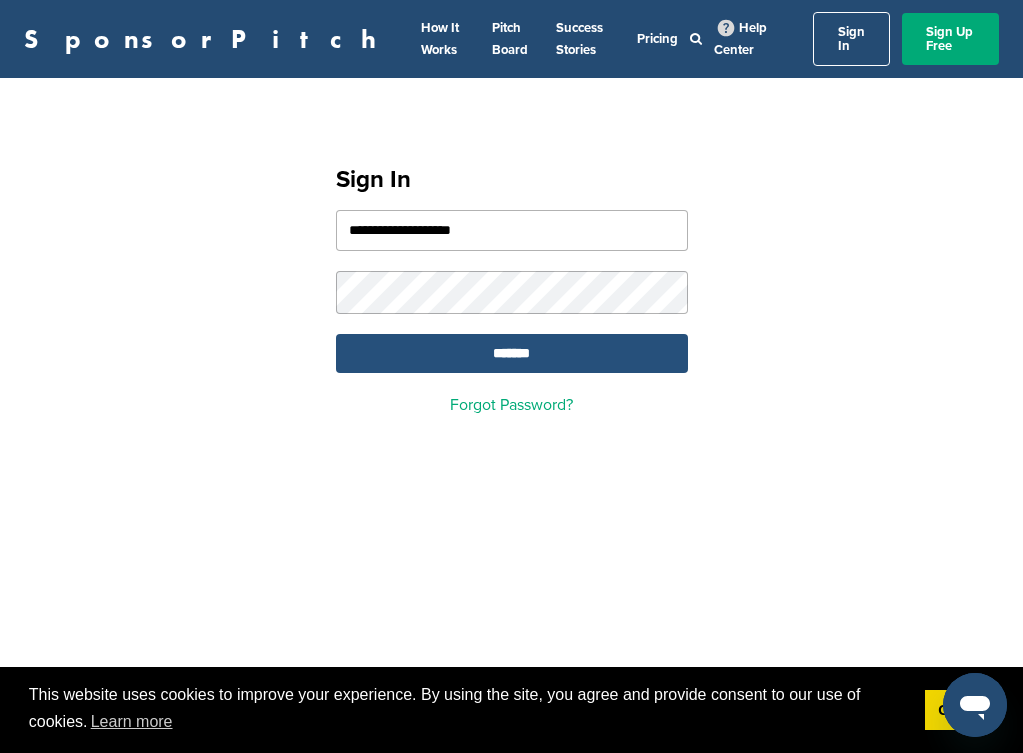 click on "*******" at bounding box center (512, 353) 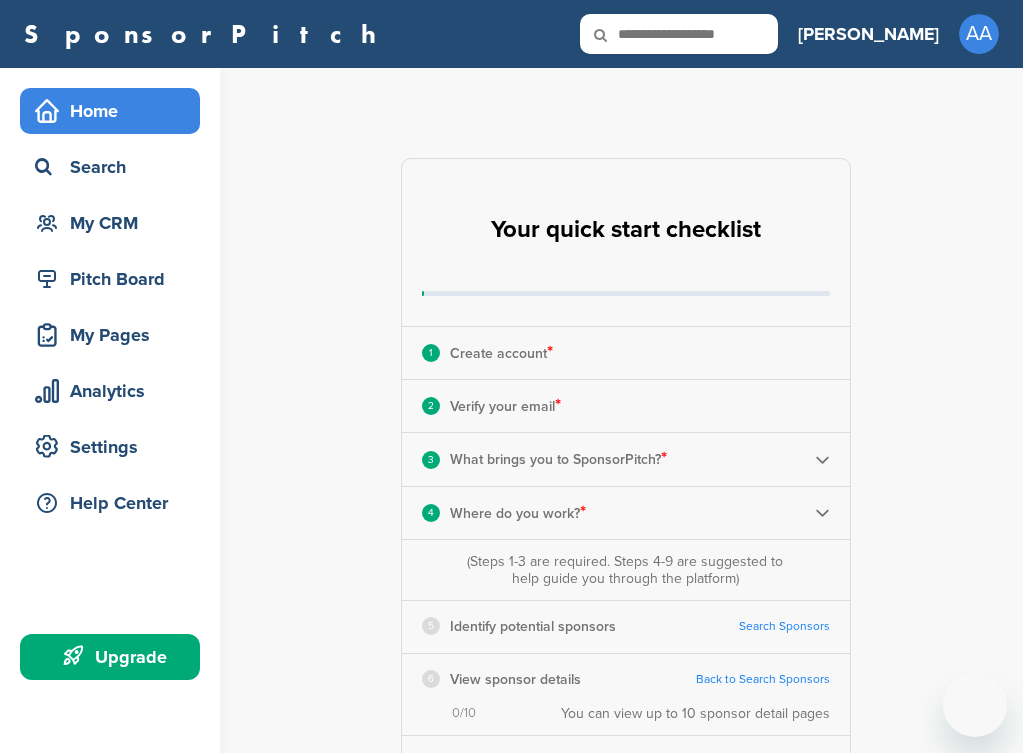 scroll, scrollTop: 0, scrollLeft: 0, axis: both 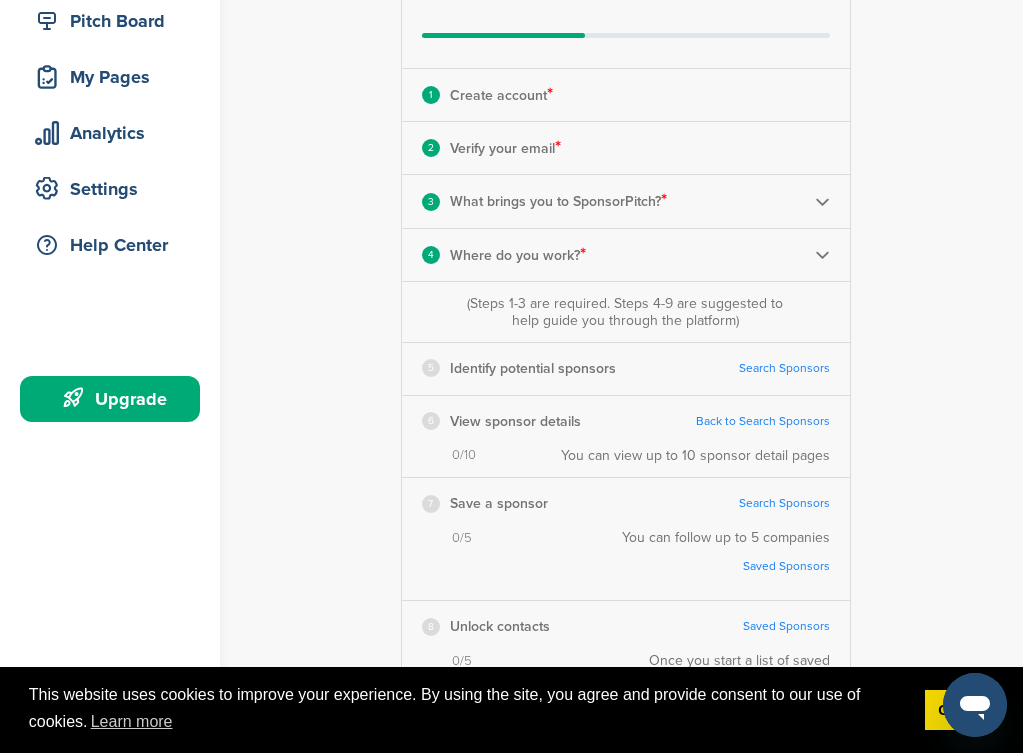 click on "Search Sponsors" at bounding box center [784, 368] 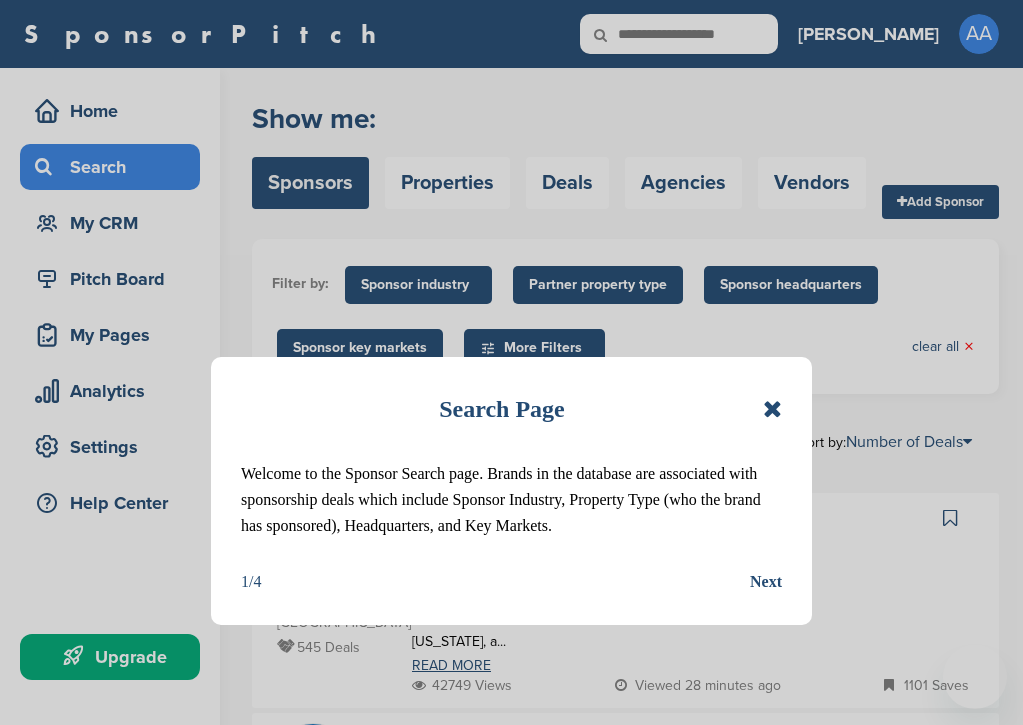 scroll, scrollTop: 0, scrollLeft: 0, axis: both 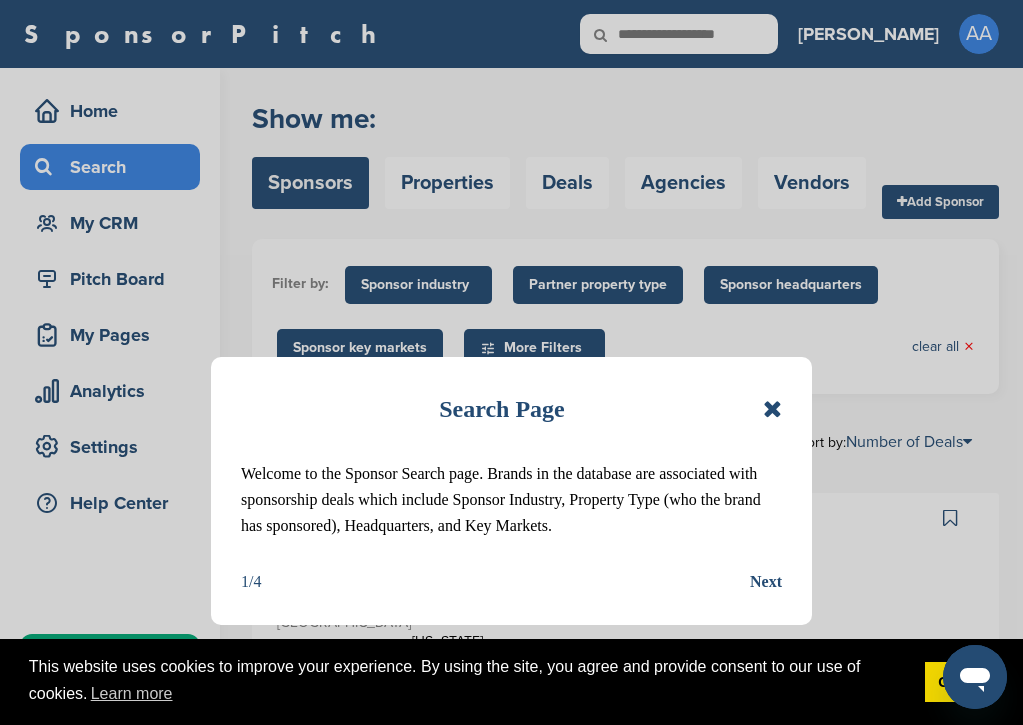 click on "Search Page" at bounding box center [511, 409] 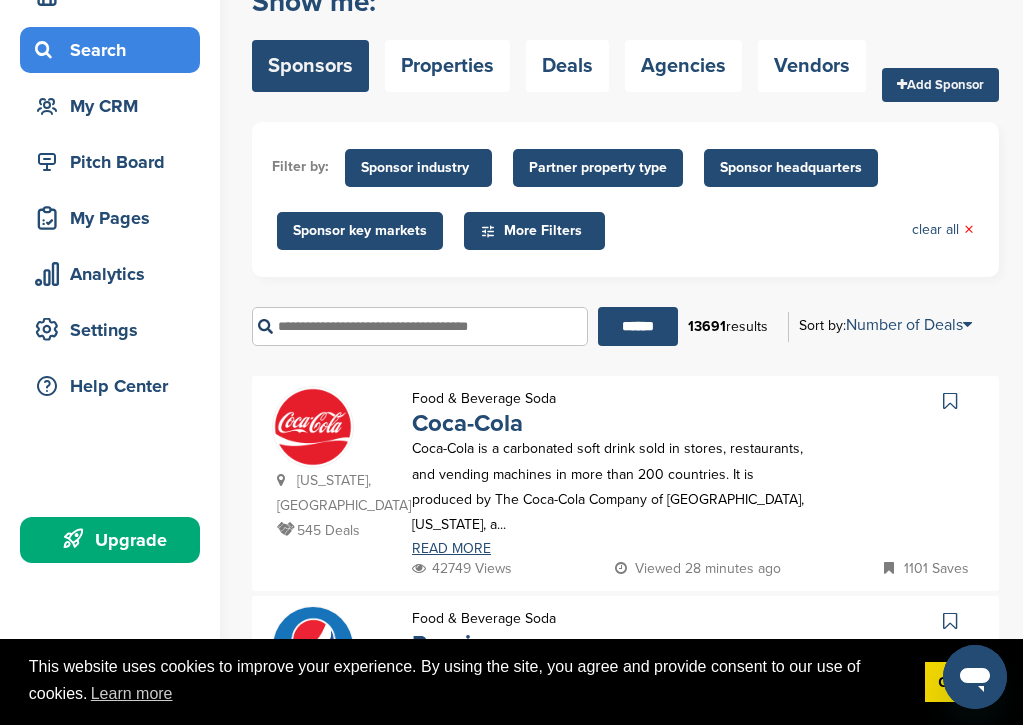 scroll, scrollTop: 119, scrollLeft: 0, axis: vertical 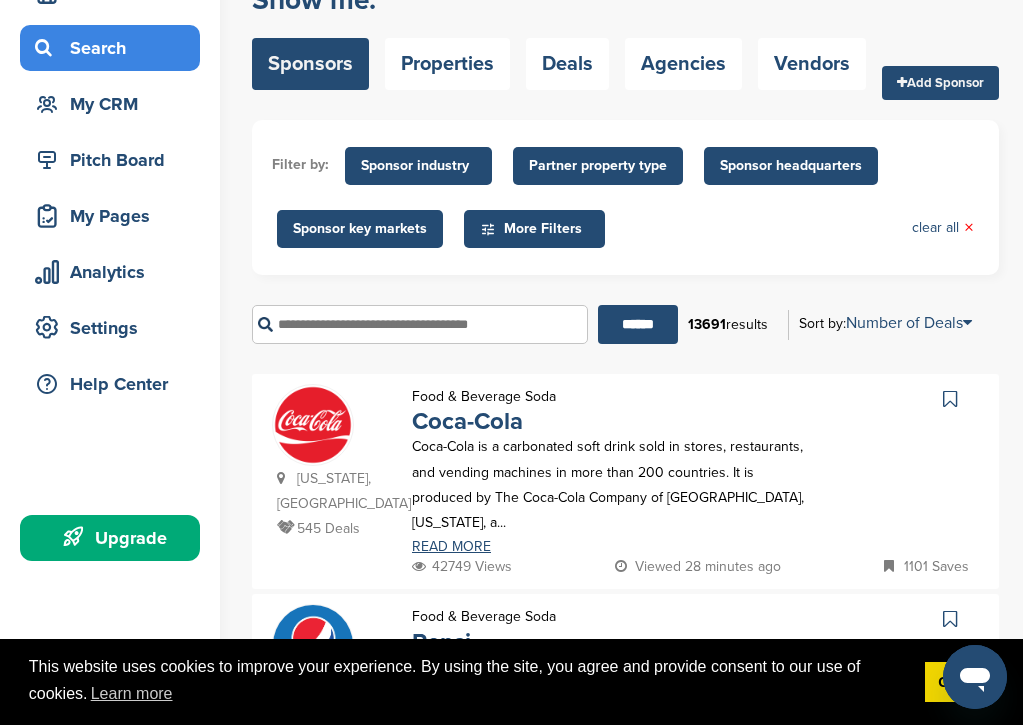 click at bounding box center (420, 324) 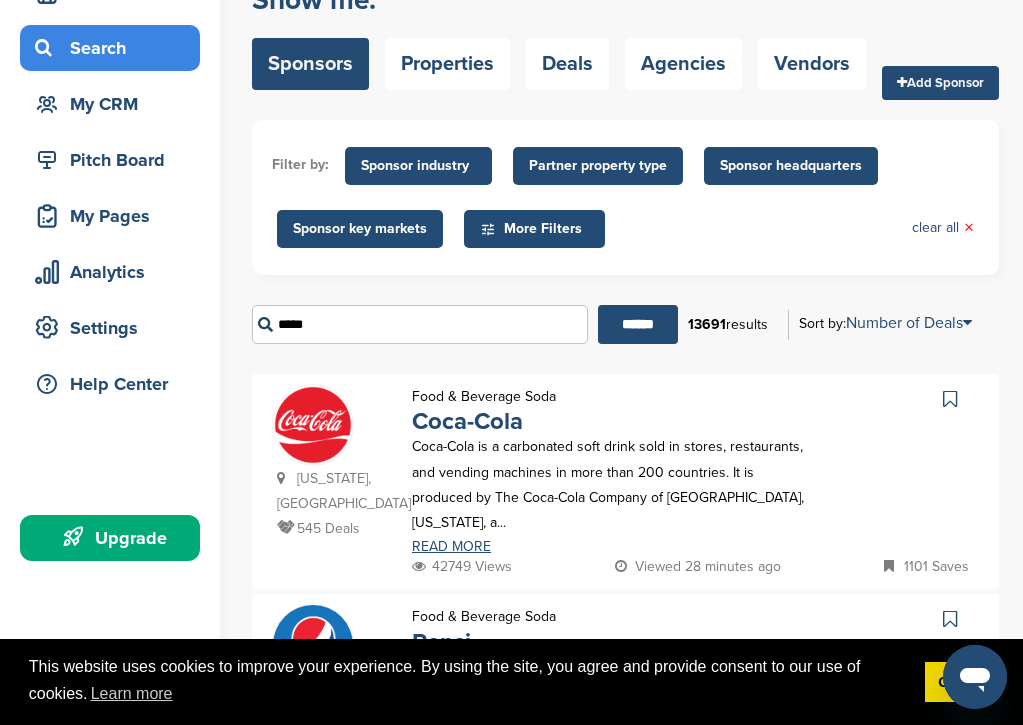 type on "*****" 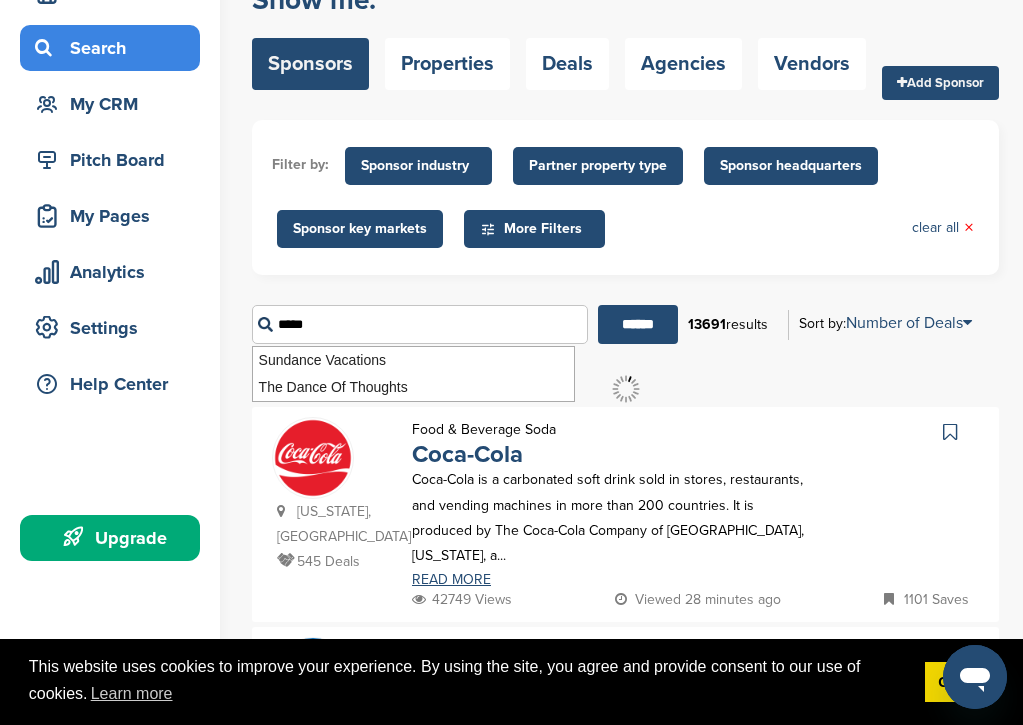 scroll, scrollTop: 0, scrollLeft: 0, axis: both 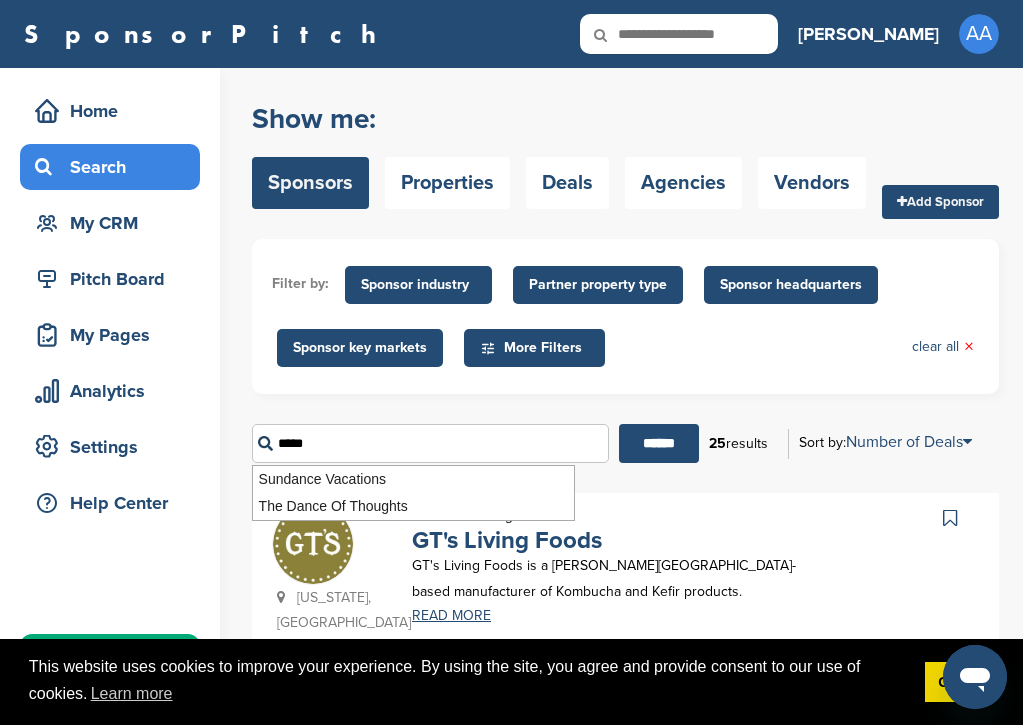 click on "Filter by:
Sponsor industry
Sponsor Industry
×
Apparel, Clothing, & Fashion
Accessories
Athletic Apparel & Equipment
Backpacks
Clothing Line
Eyewear
Footwear
Formalwear
Fragrance
Handbags
Hats
Jewelry
Other
Outdoor clothing
Outerwear
Swimwear
Underwear
Uniforms
Watches
Automotive
ATV
Auto Dealer
Auto Manufacturer
Auto Parts
Car Wash
Classifieds
Motorcycle
Navigation Systems
Other
RV's
Service Center
Tire Distribution
Tire Manufacturer
Beauty & Cosmetics
Cosmetics" at bounding box center (625, 316) 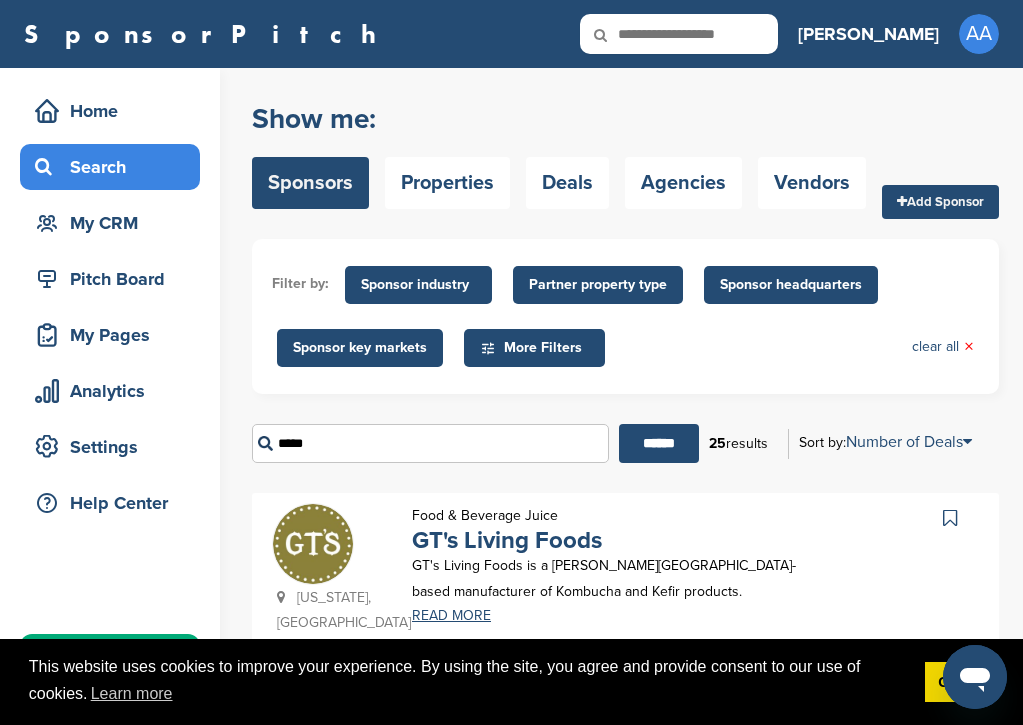 scroll, scrollTop: 0, scrollLeft: 0, axis: both 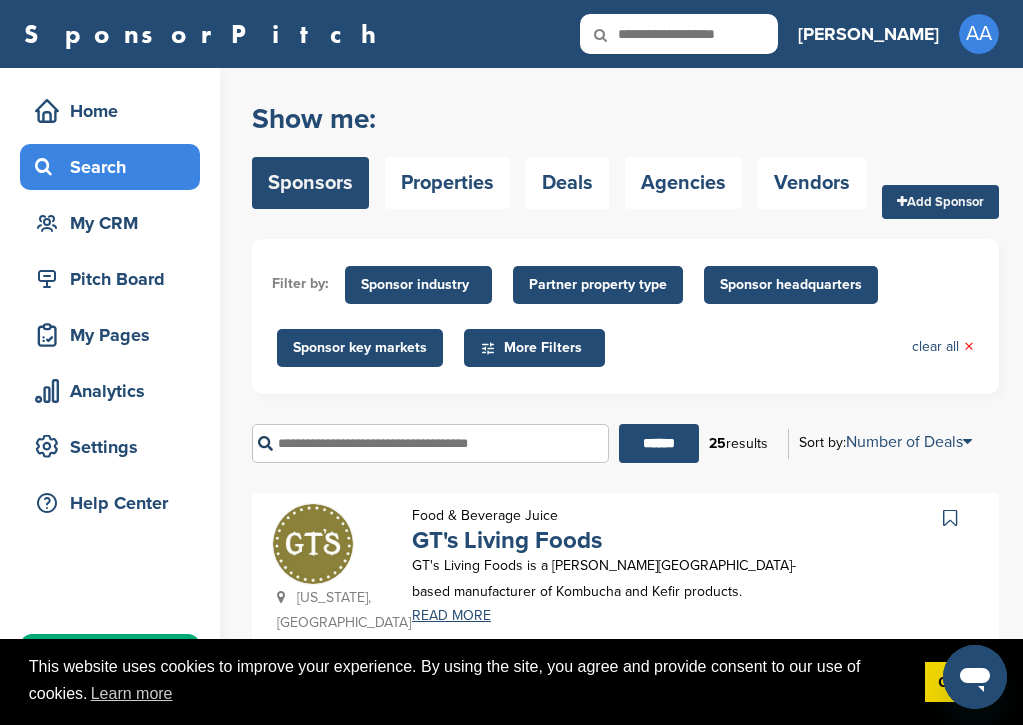 type 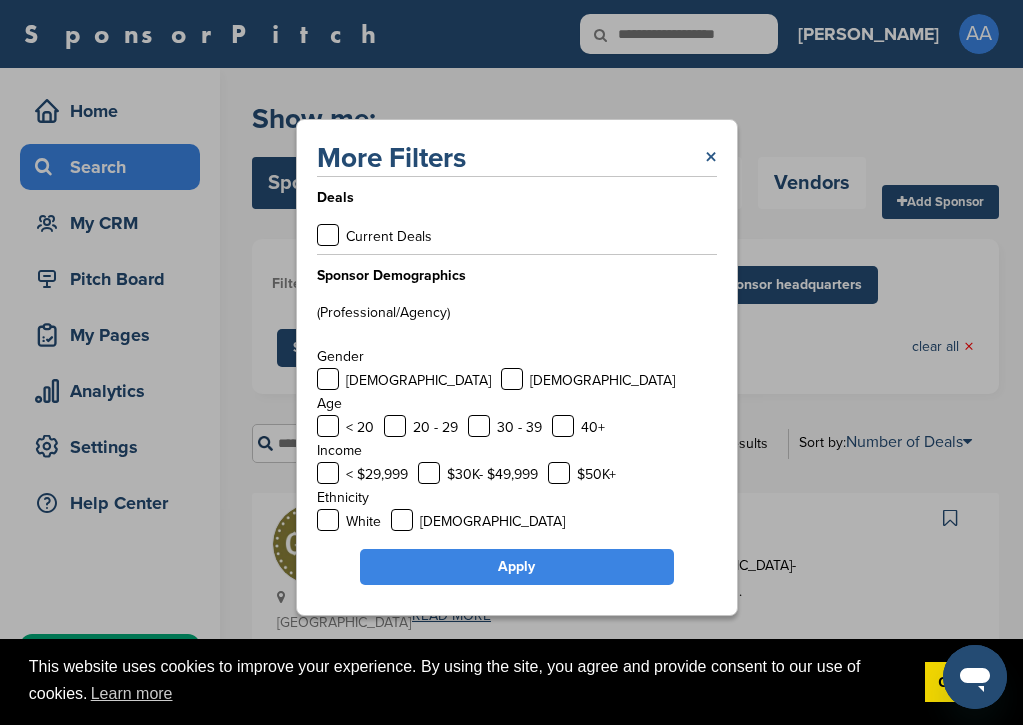 click on "×" at bounding box center (711, 158) 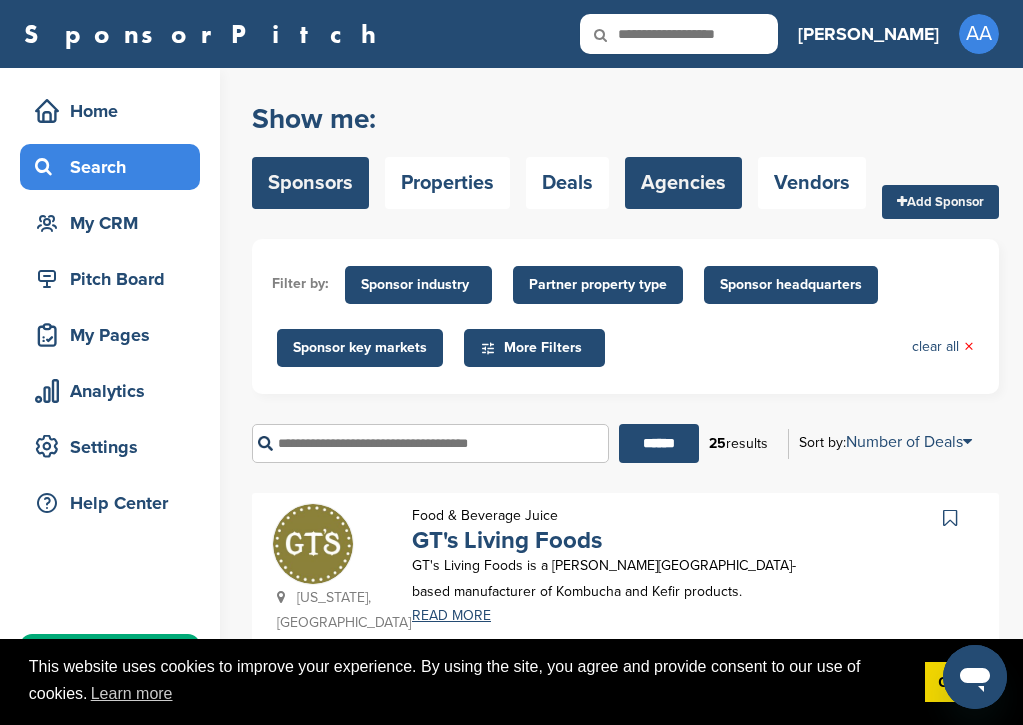 click on "Agencies" at bounding box center (683, 183) 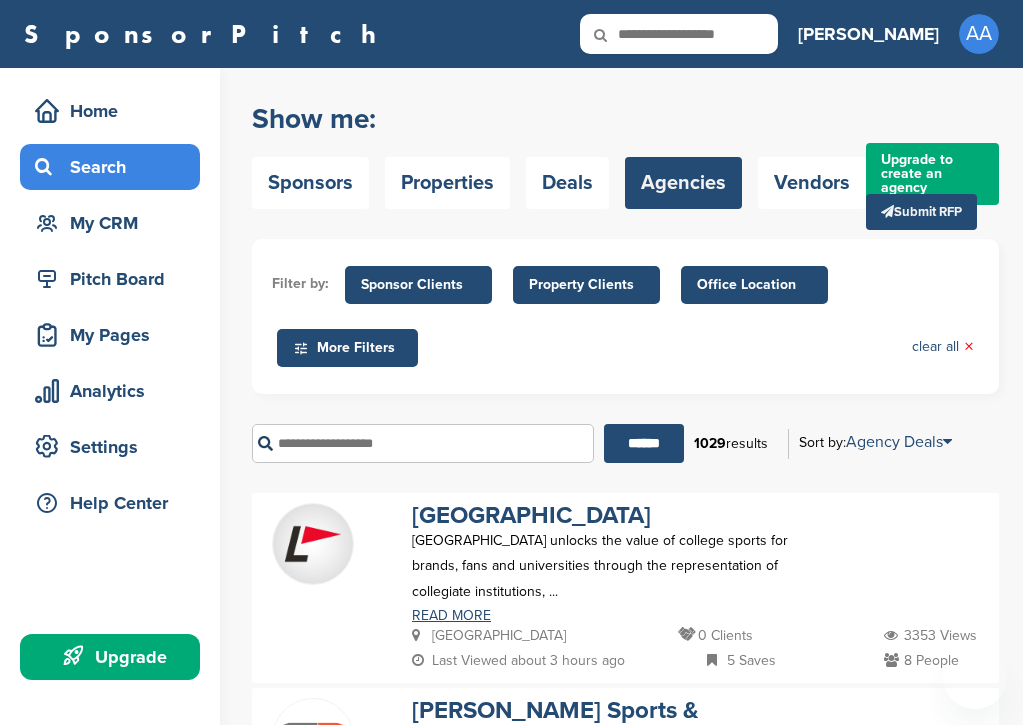 scroll, scrollTop: 0, scrollLeft: 0, axis: both 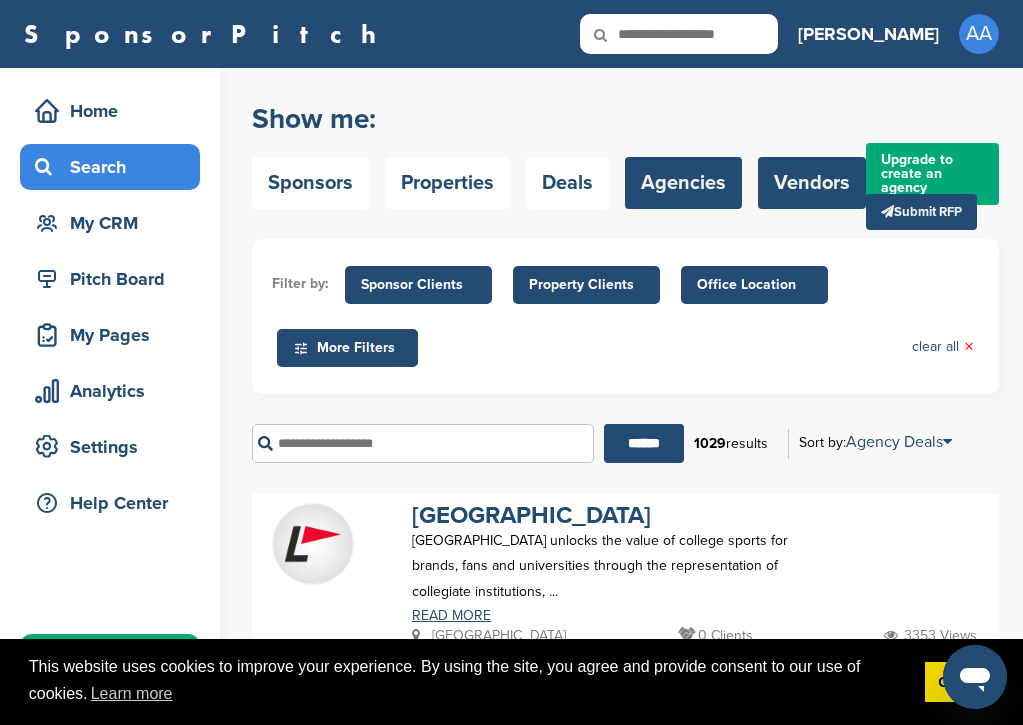 click on "Vendors" at bounding box center (812, 183) 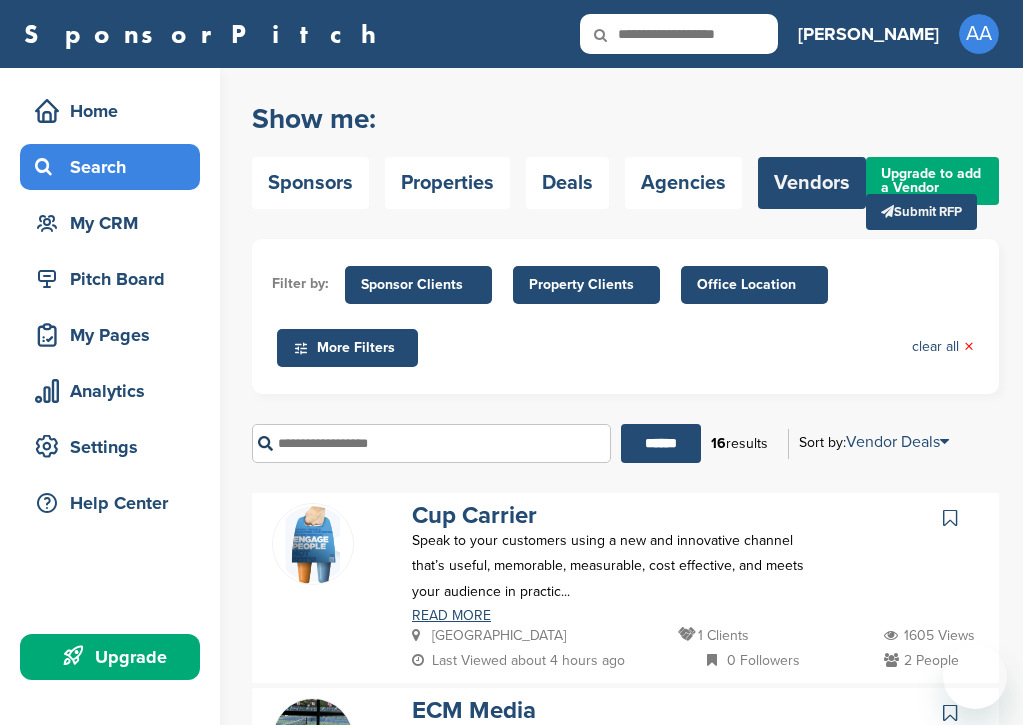 scroll, scrollTop: 0, scrollLeft: 0, axis: both 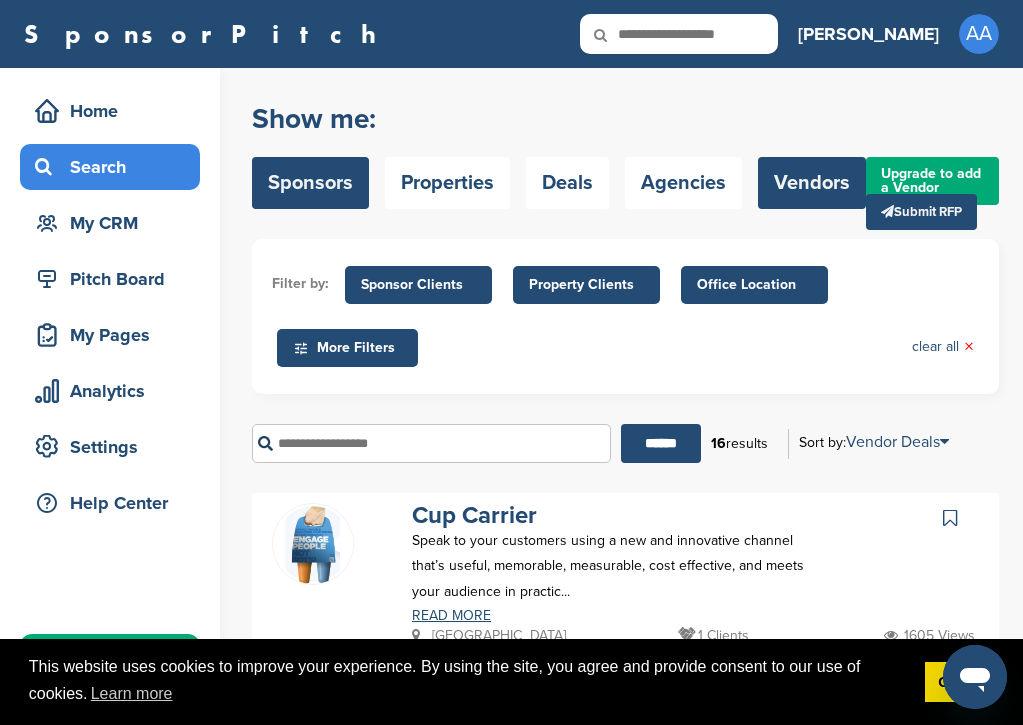 click on "Sponsors" at bounding box center [310, 183] 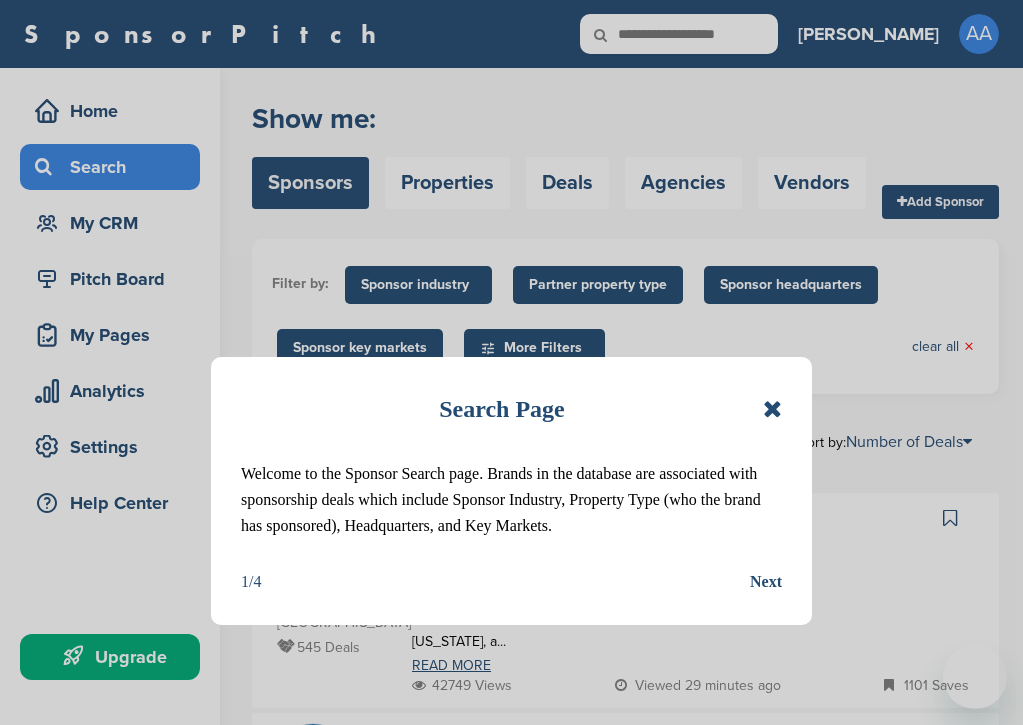 scroll, scrollTop: 0, scrollLeft: 0, axis: both 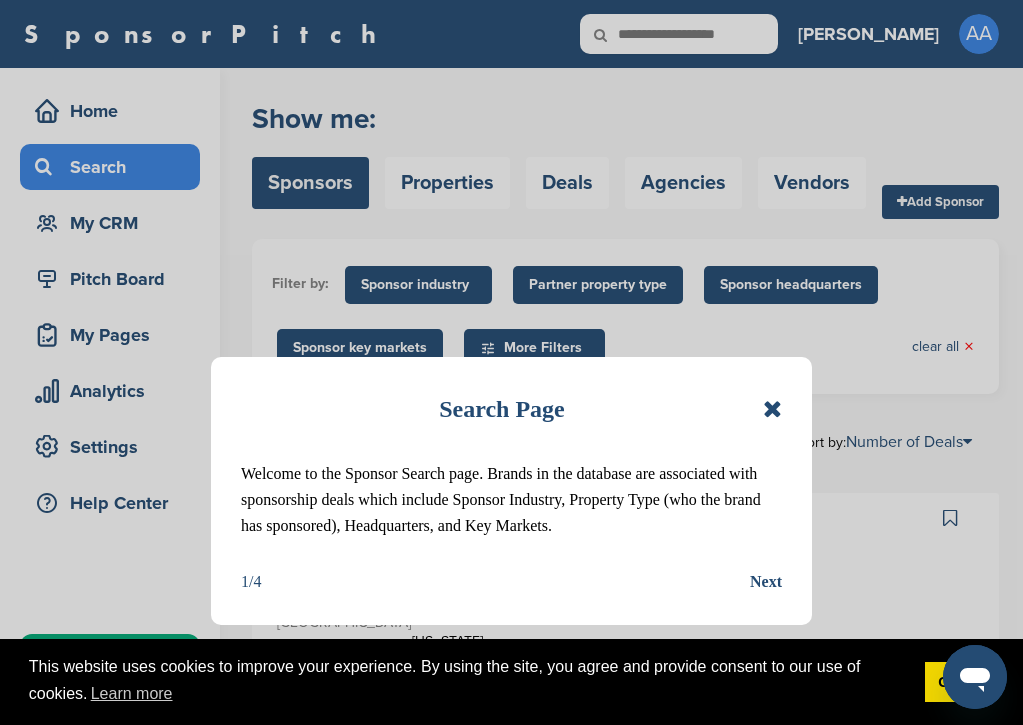 click on "Next" at bounding box center [766, 582] 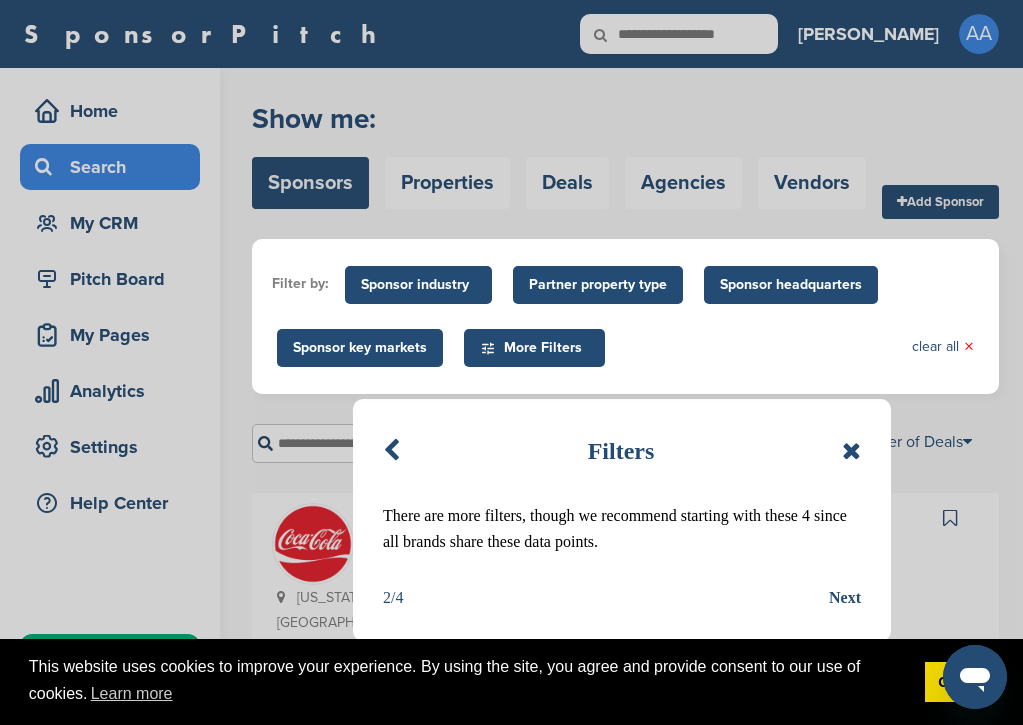 click on "Next" at bounding box center [845, 598] 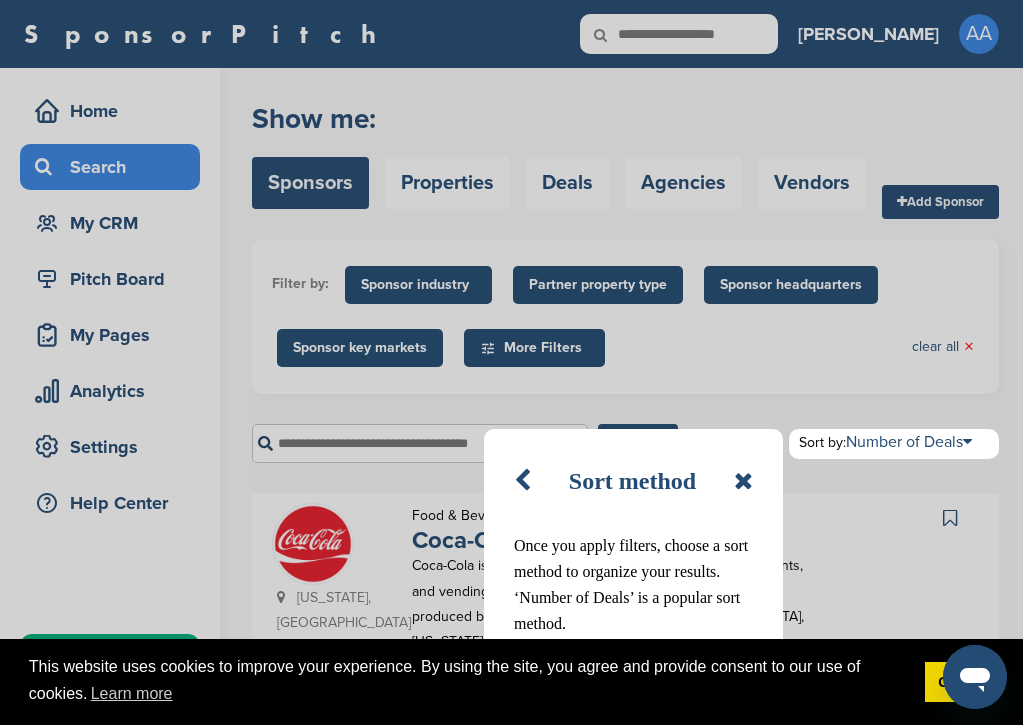 click at bounding box center (743, 481) 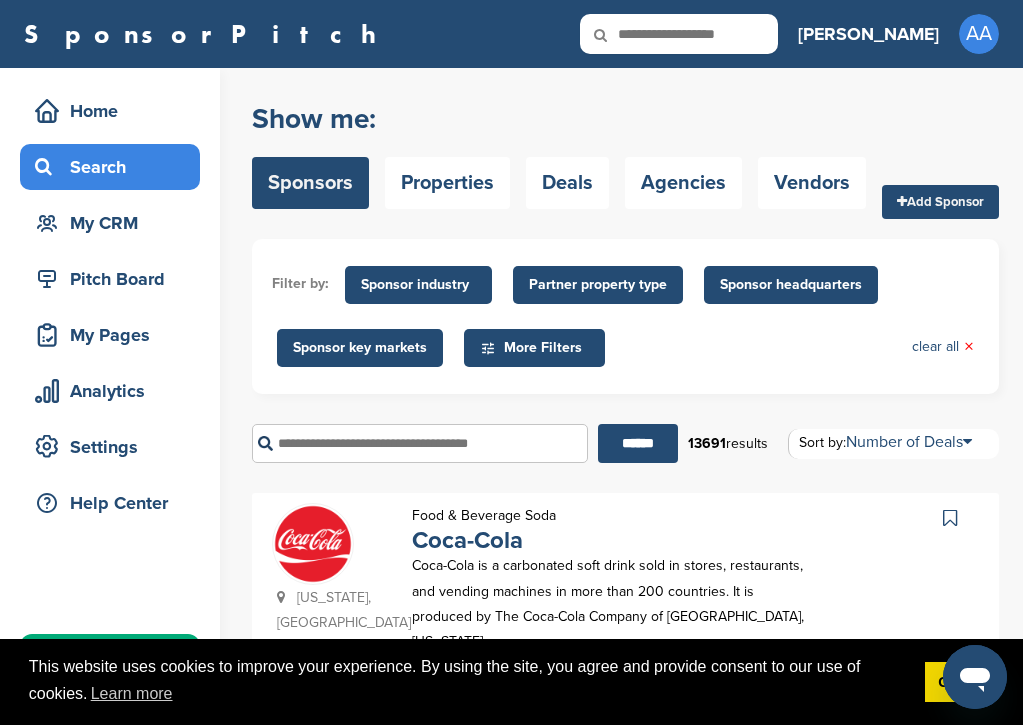 click on "Sponsor industry" at bounding box center [418, 285] 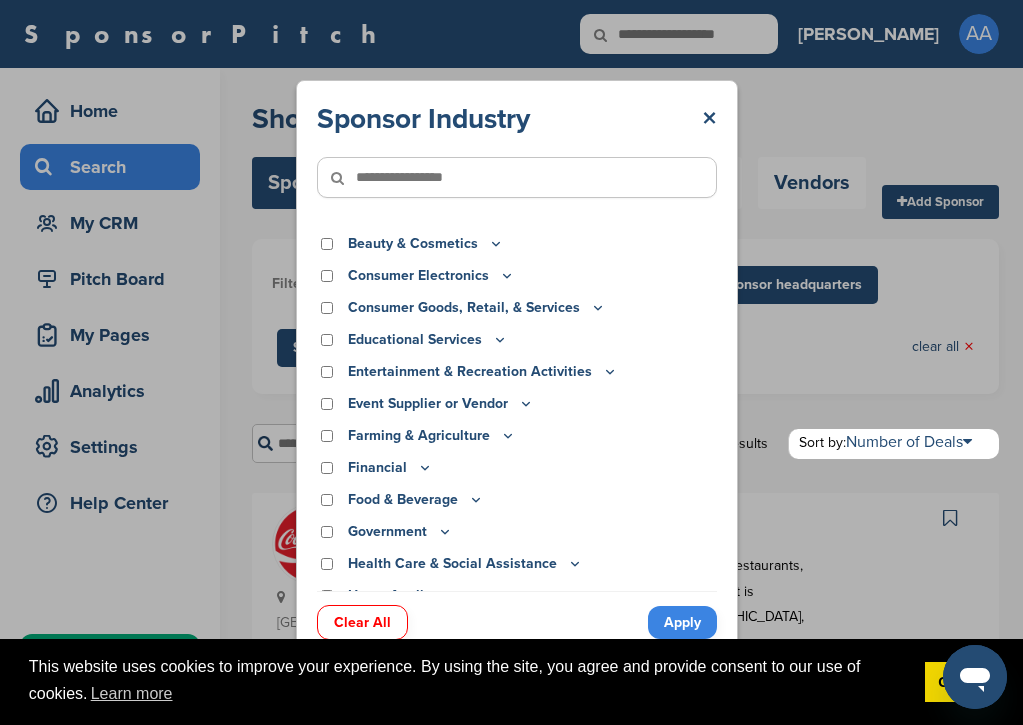 scroll, scrollTop: 62, scrollLeft: 0, axis: vertical 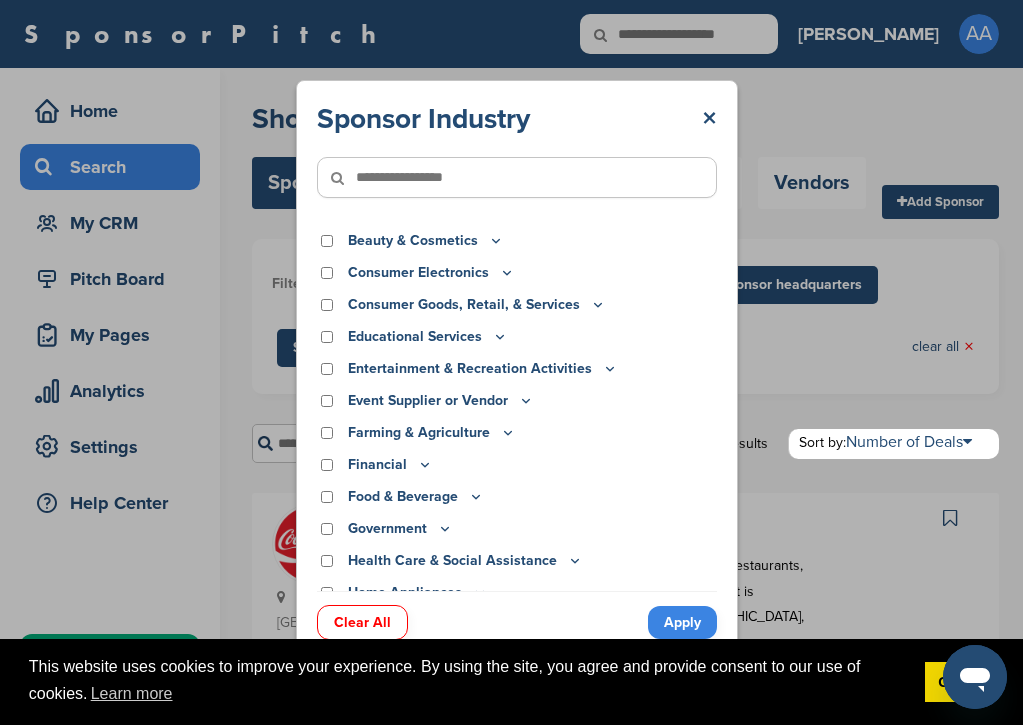 click 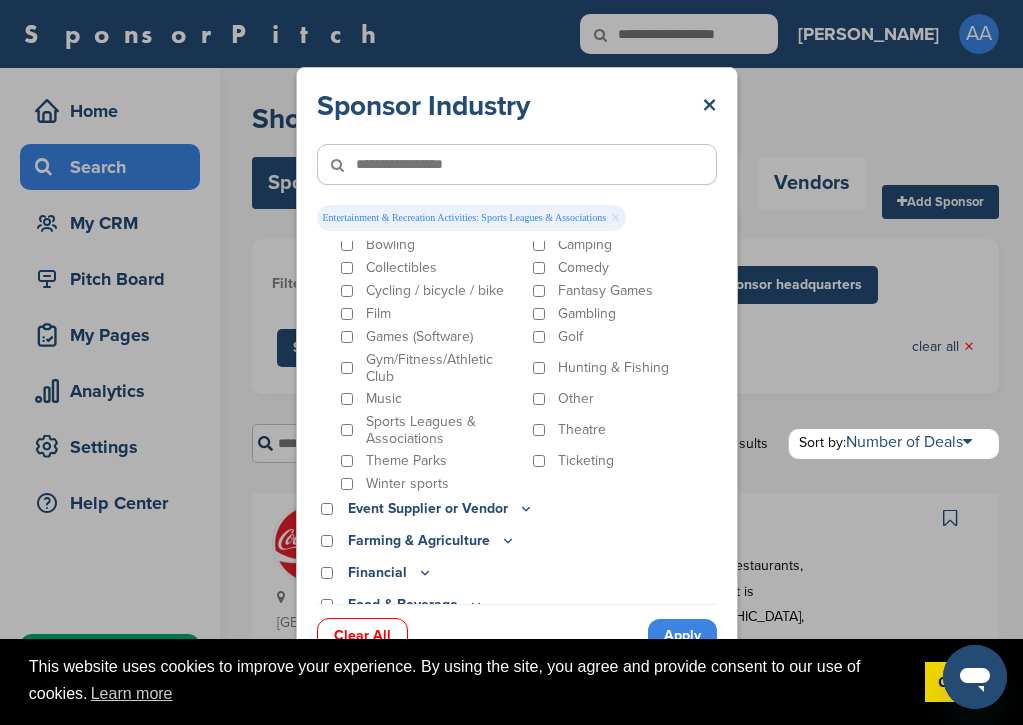 scroll, scrollTop: 270, scrollLeft: 0, axis: vertical 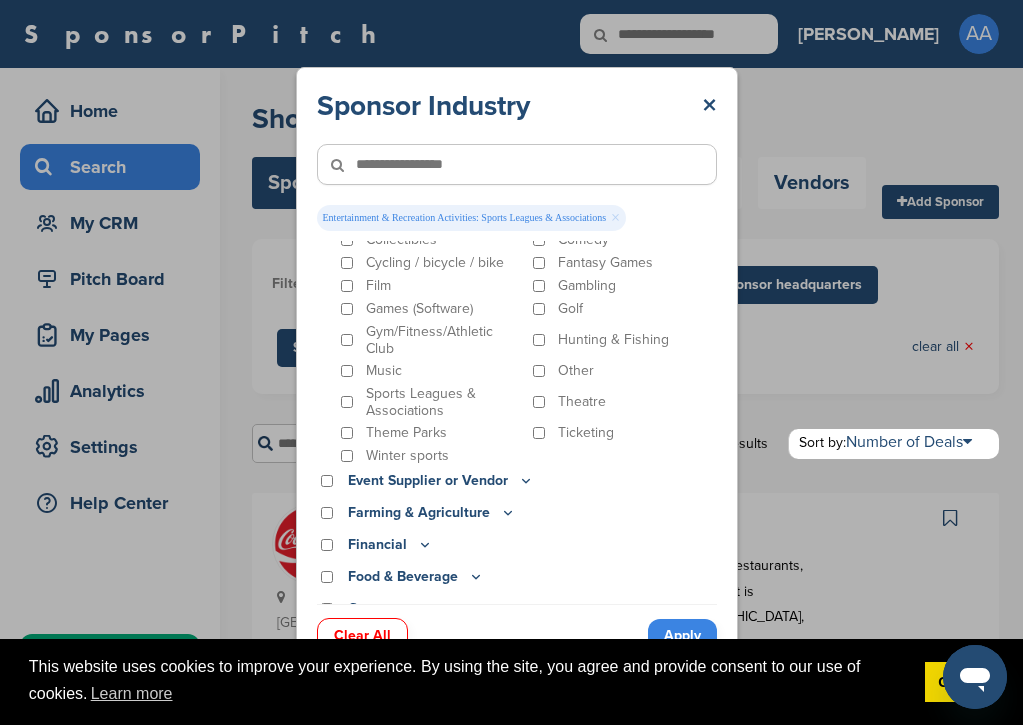 click on "Apply" at bounding box center [682, 635] 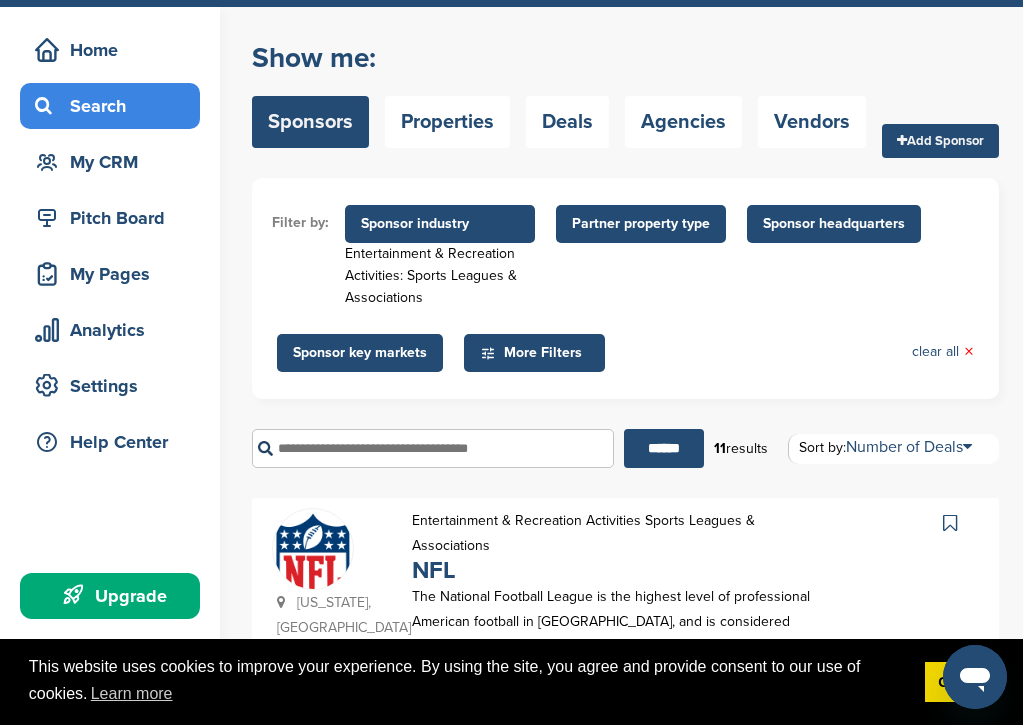 scroll, scrollTop: 31, scrollLeft: 0, axis: vertical 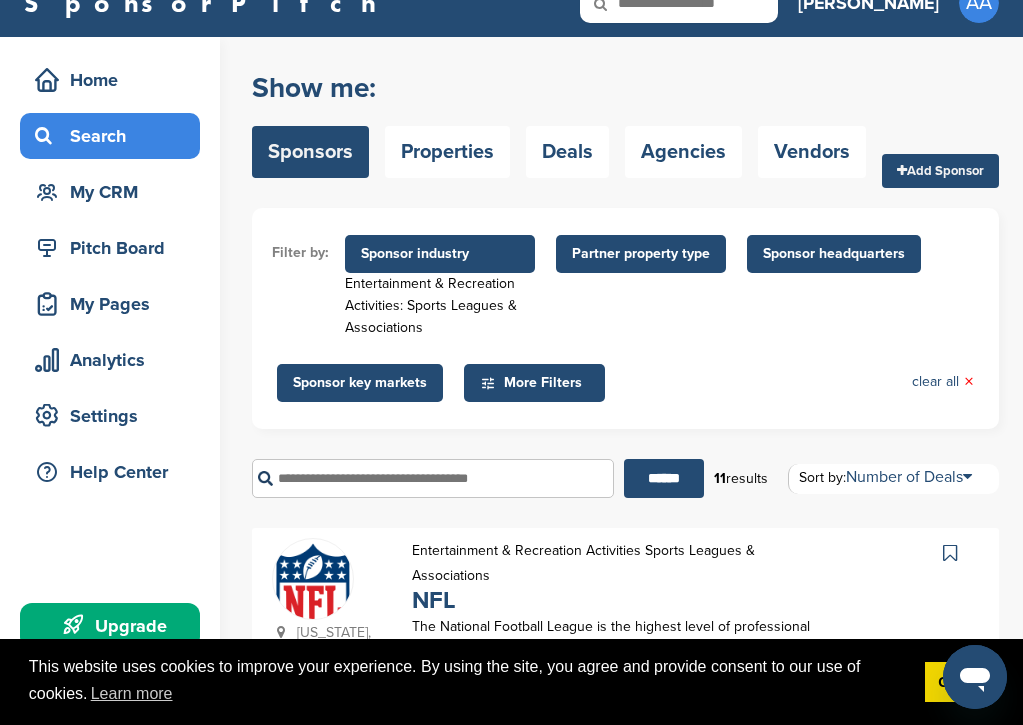 click on "Partner property type" at bounding box center [641, 254] 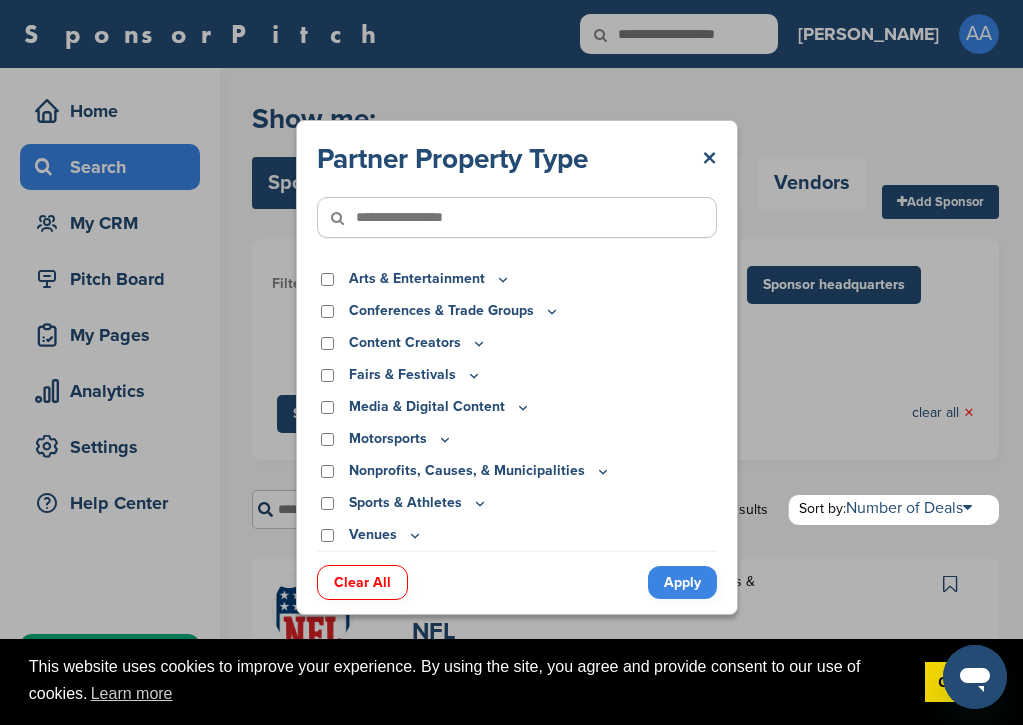 scroll, scrollTop: 0, scrollLeft: 0, axis: both 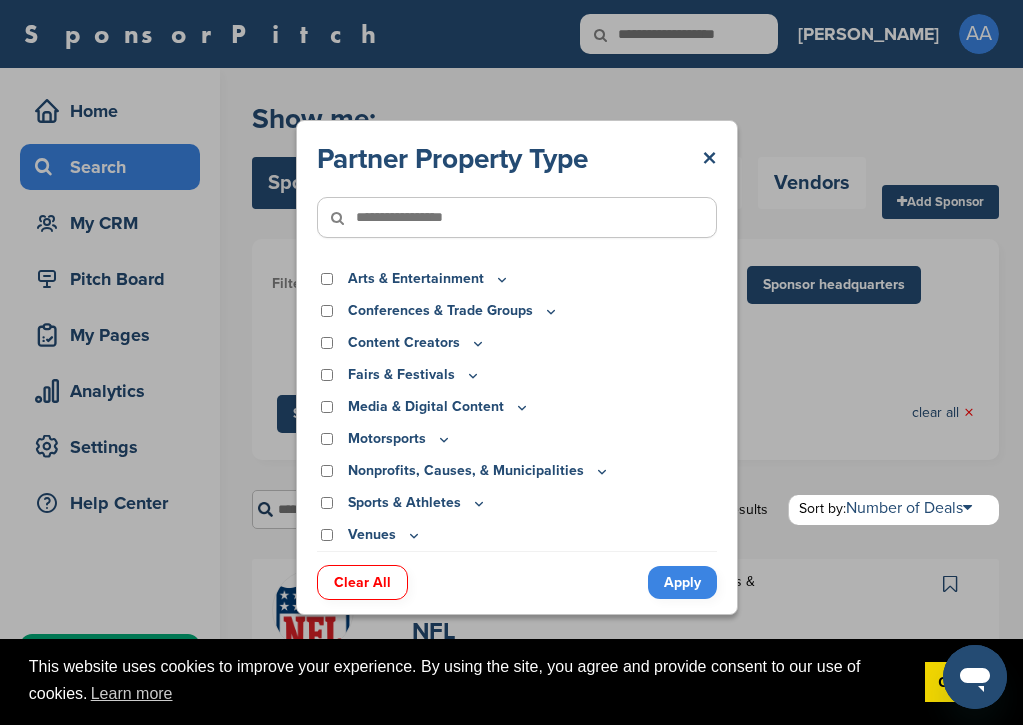 click 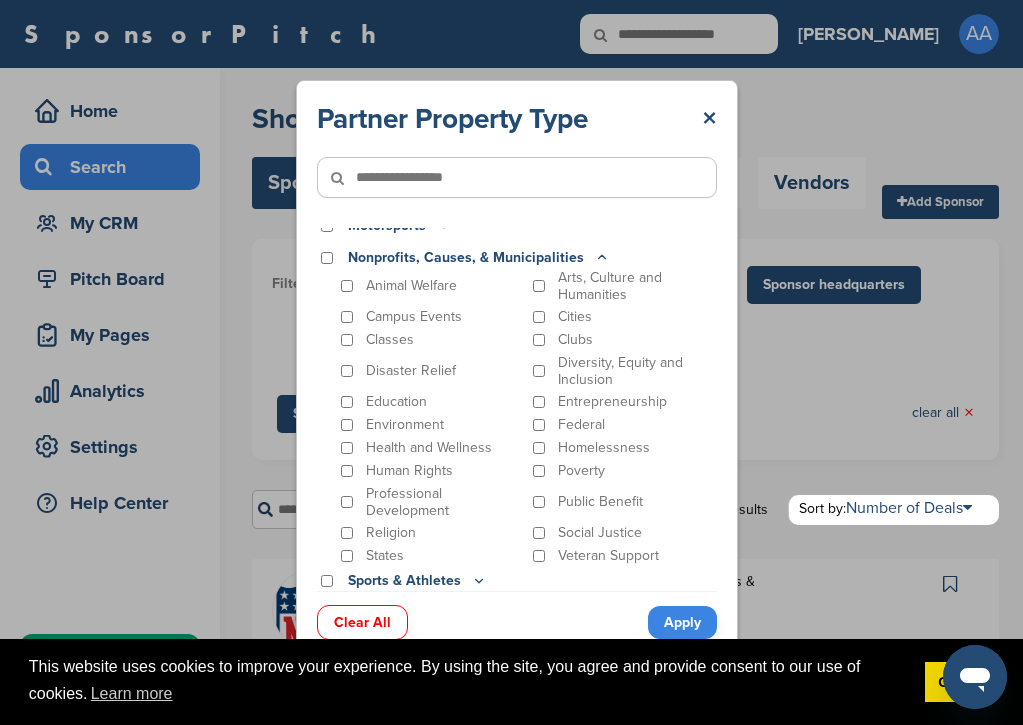 scroll, scrollTop: 172, scrollLeft: 0, axis: vertical 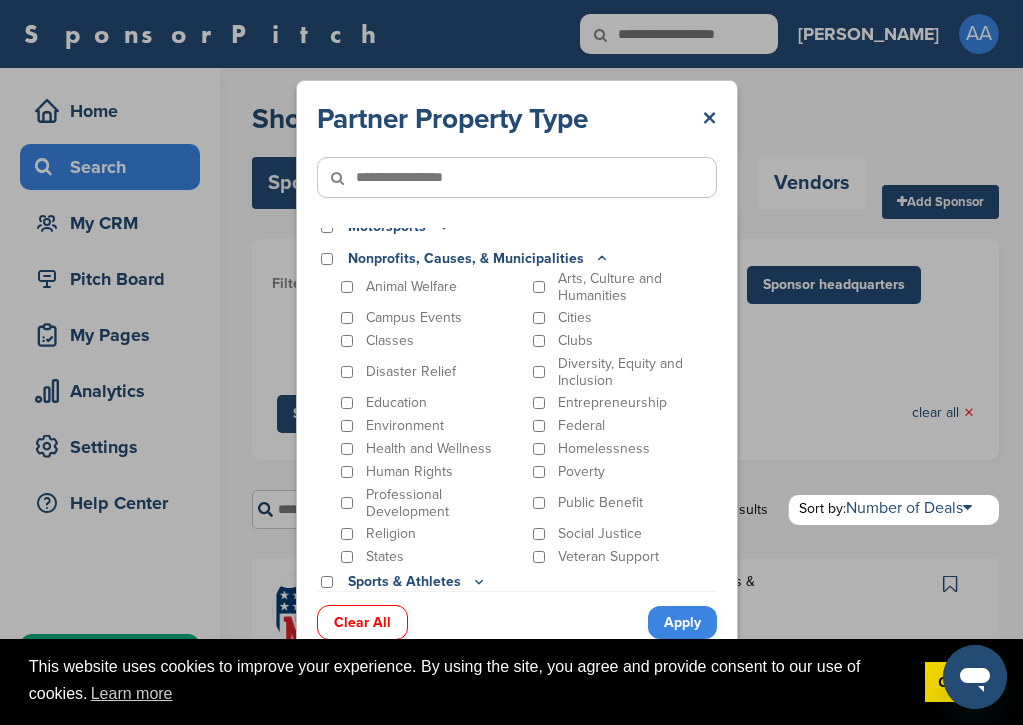 click on "Sports & Athletes" at bounding box center [417, 582] 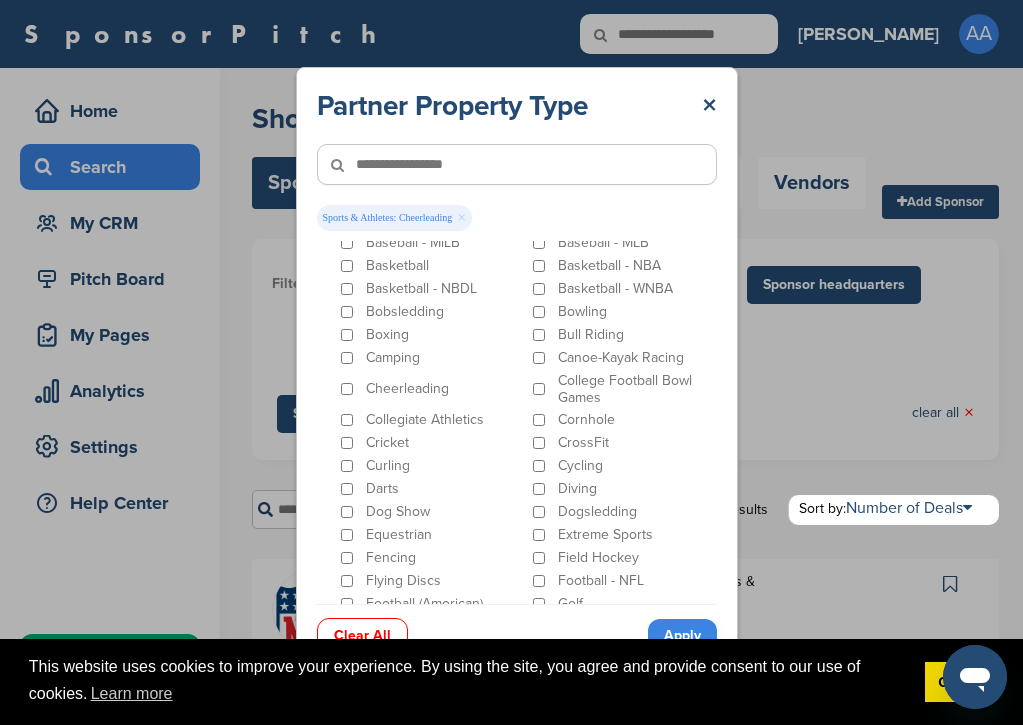click on "Apply" at bounding box center (682, 635) 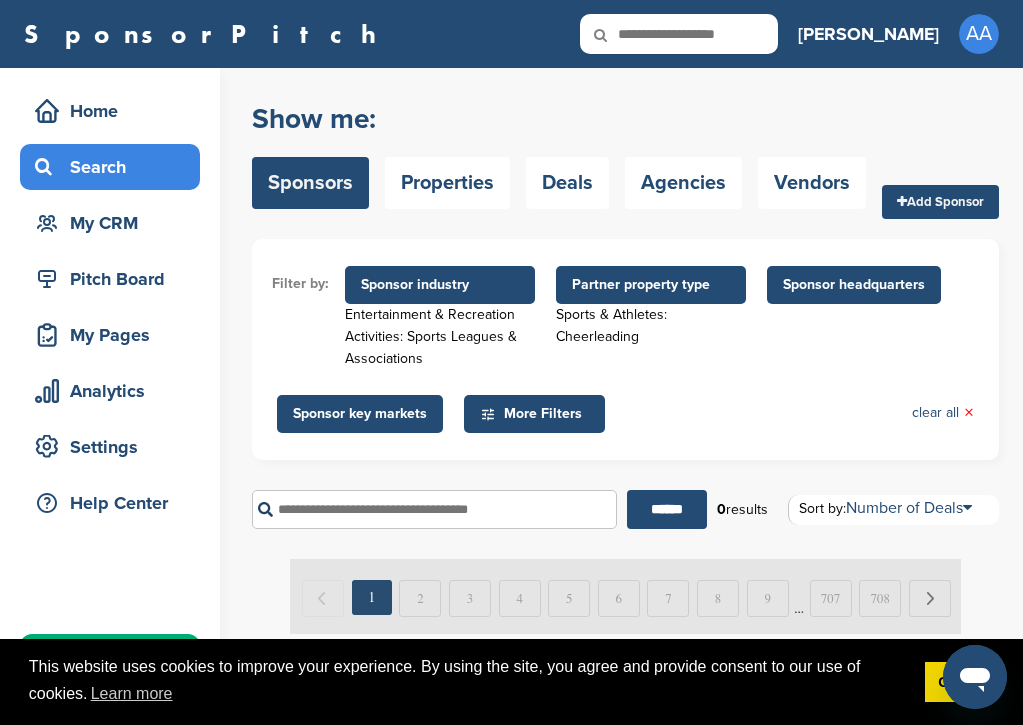 click on "Sponsor industry" at bounding box center [440, 285] 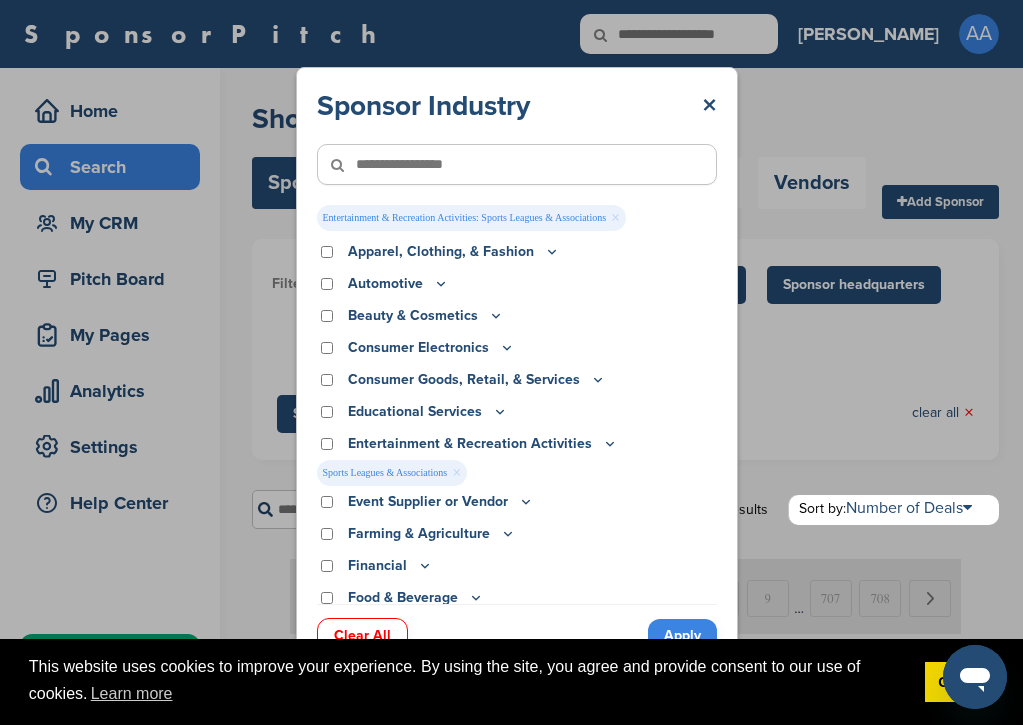 scroll, scrollTop: 0, scrollLeft: 0, axis: both 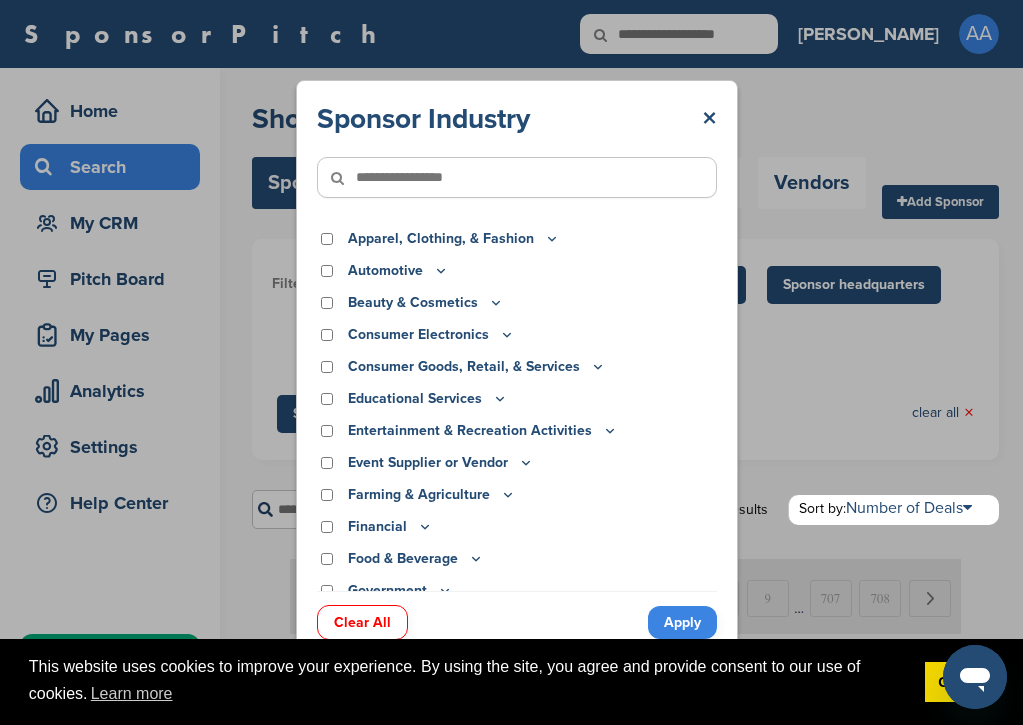 click on "Apply" at bounding box center [682, 622] 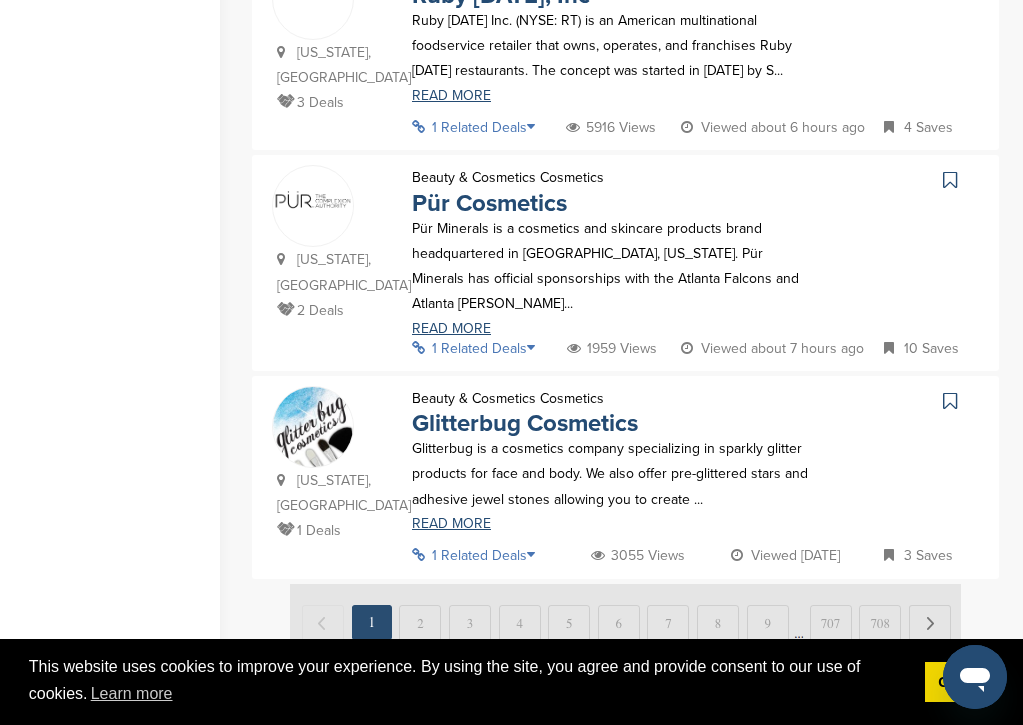 scroll, scrollTop: 2082, scrollLeft: 0, axis: vertical 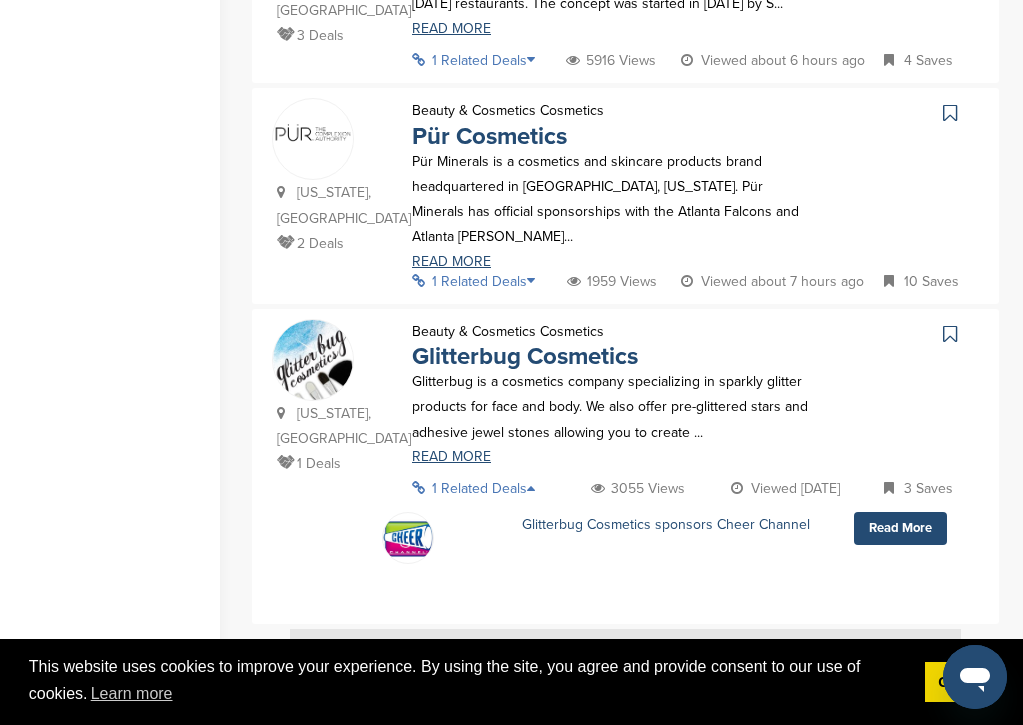 click at bounding box center [894, 488] 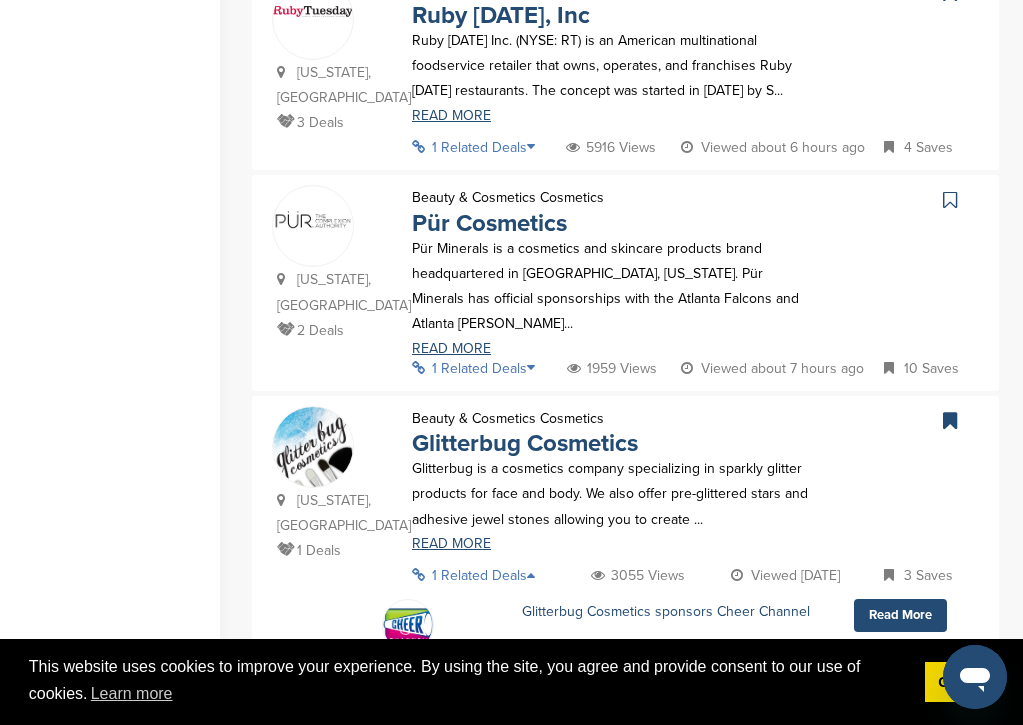 scroll, scrollTop: 2057, scrollLeft: 0, axis: vertical 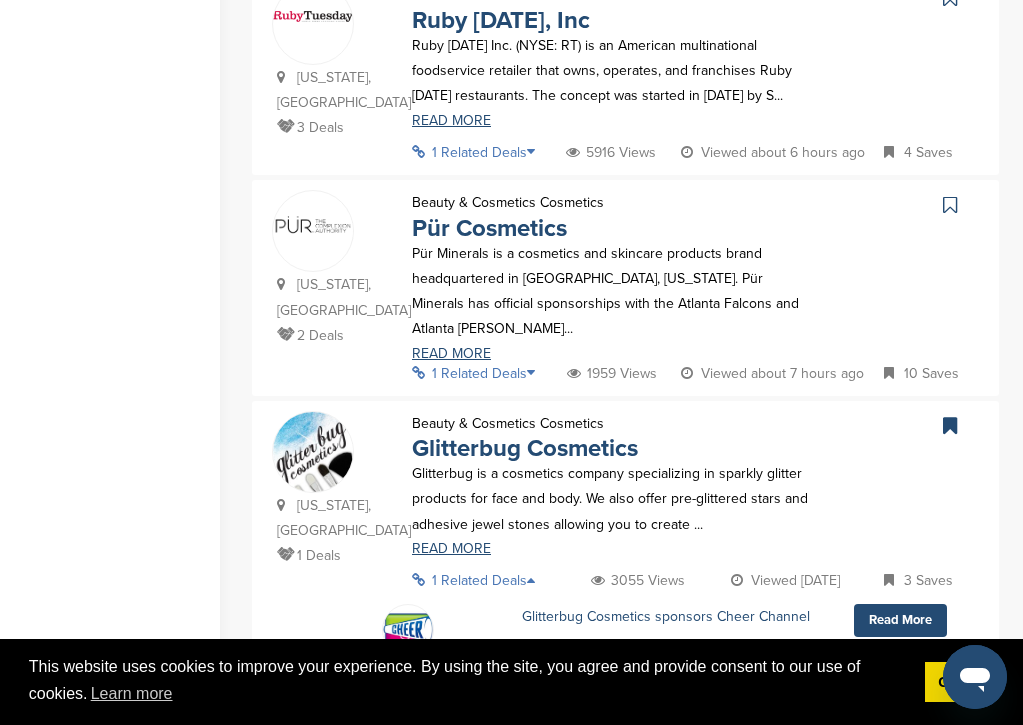 click on "1 Related Deals" at bounding box center [479, 373] 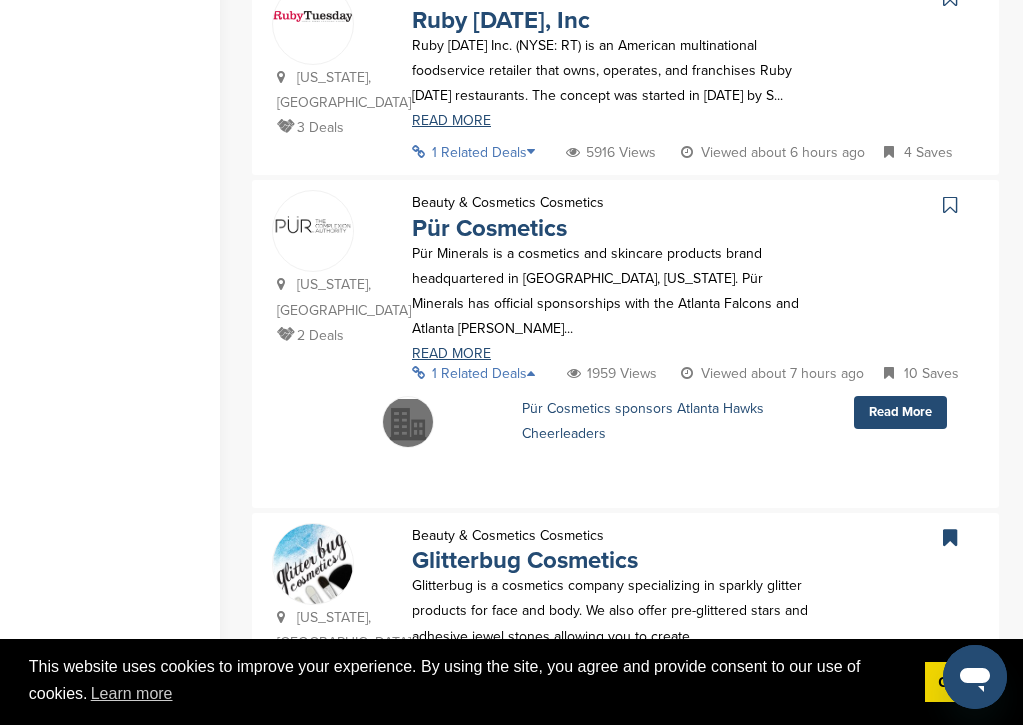 click at bounding box center [950, 205] 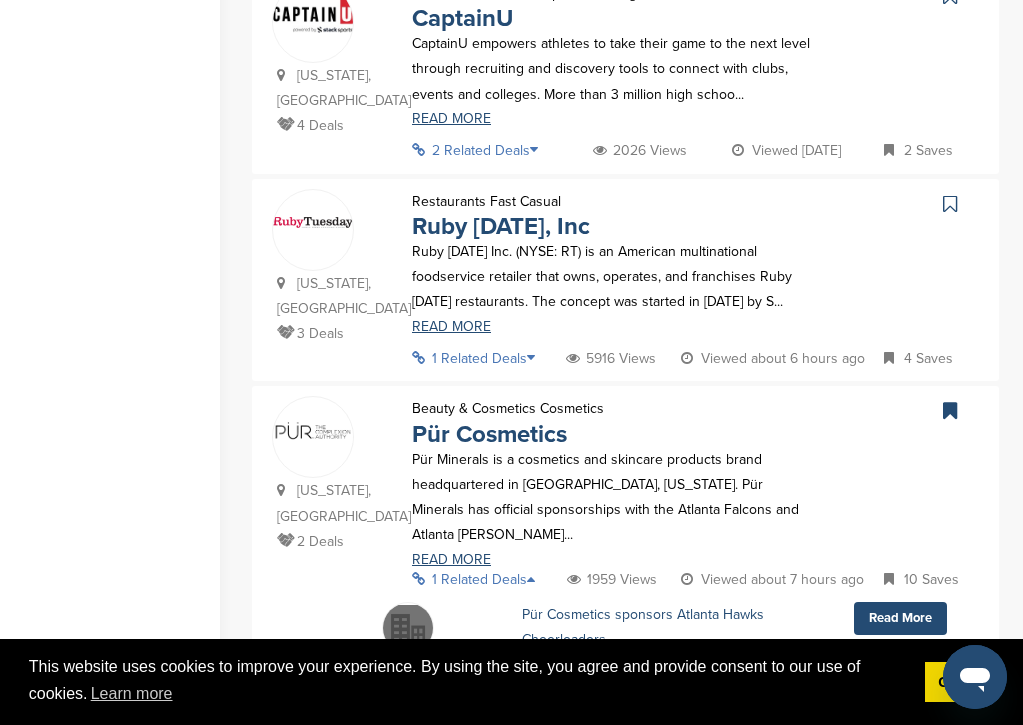 scroll, scrollTop: 1850, scrollLeft: 0, axis: vertical 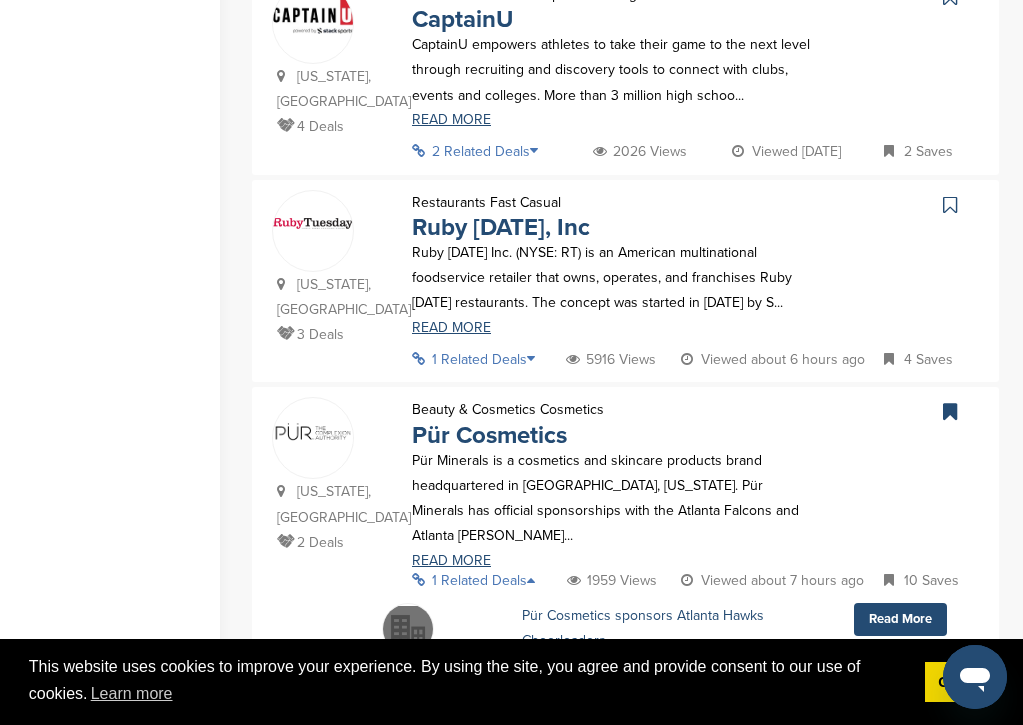 click on "1 Related Deals" at bounding box center (479, 359) 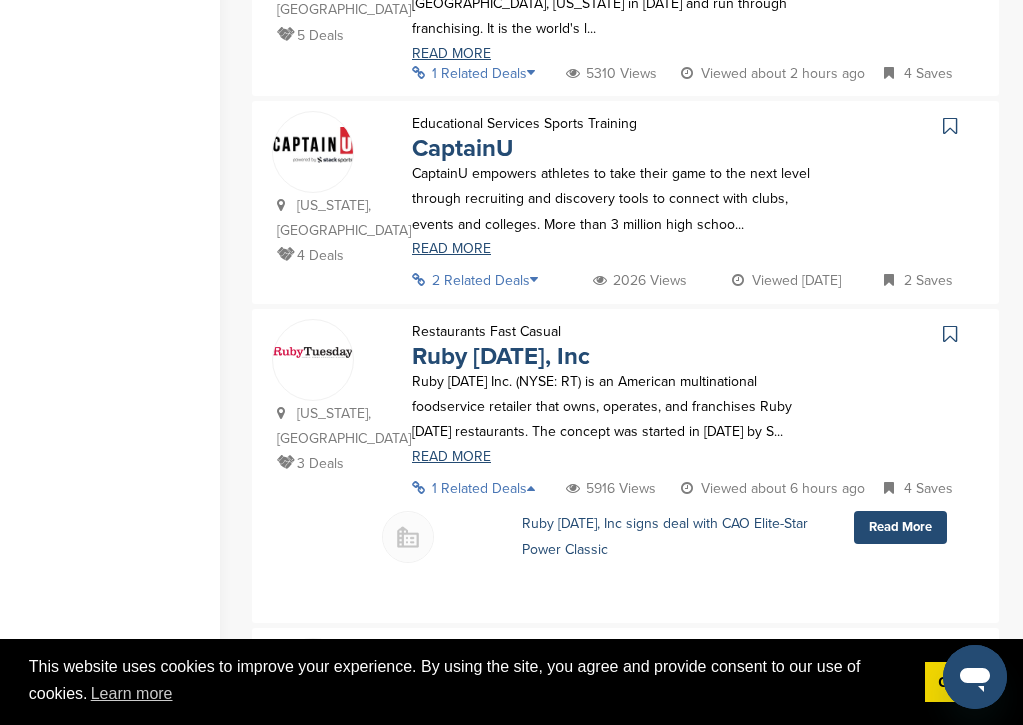 scroll, scrollTop: 1718, scrollLeft: 0, axis: vertical 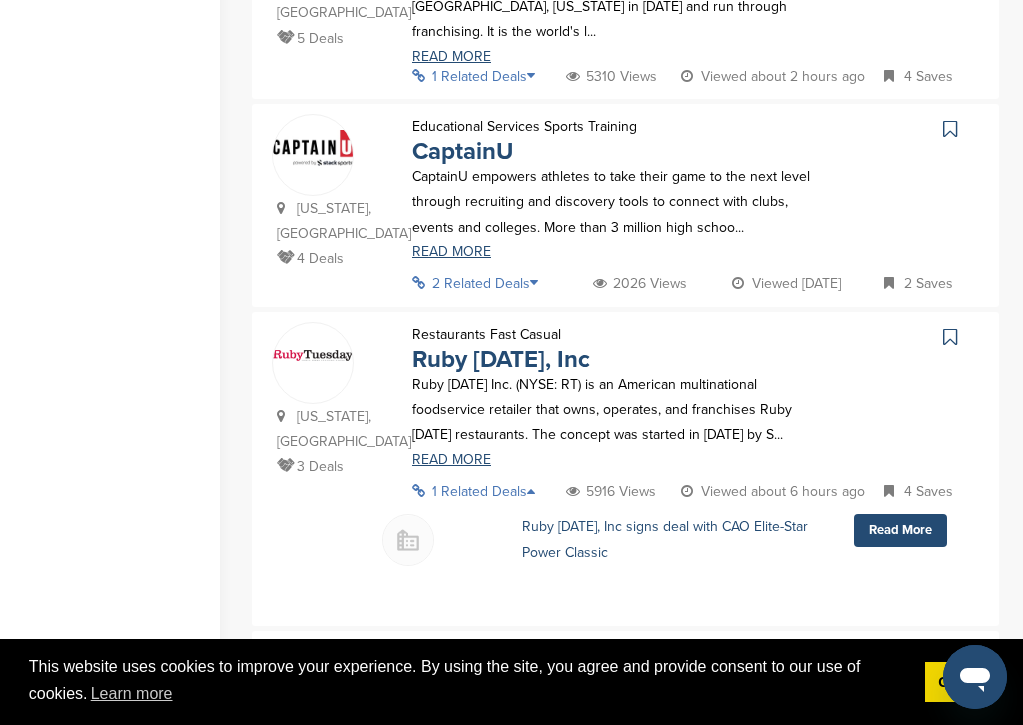 click on "2 Related Deals" at bounding box center (481, 283) 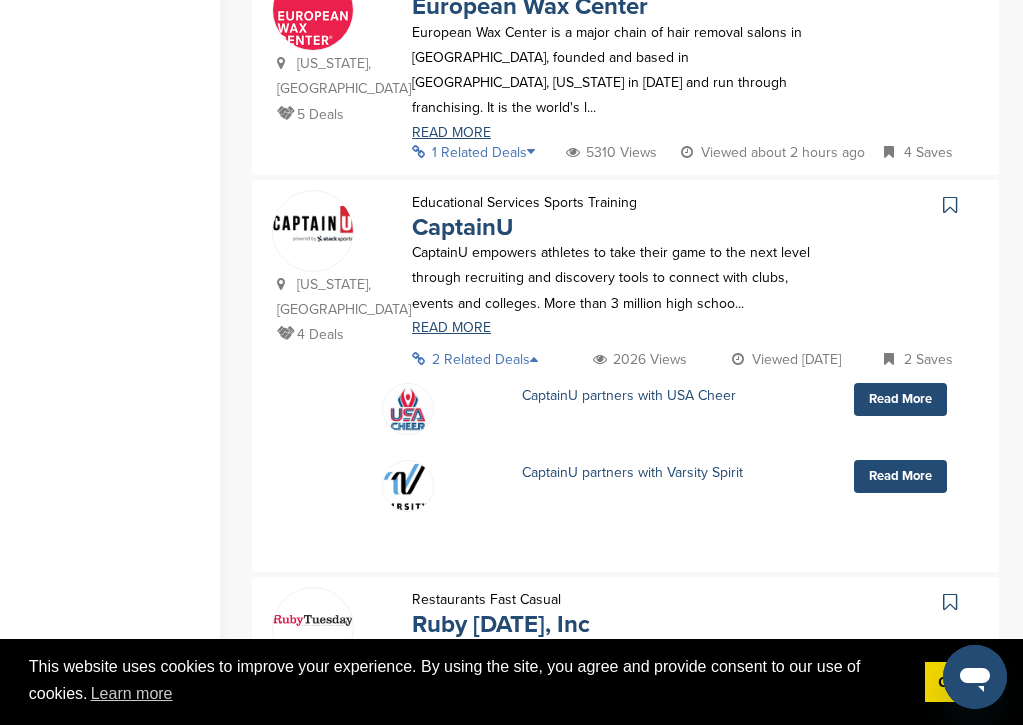scroll, scrollTop: 1638, scrollLeft: 0, axis: vertical 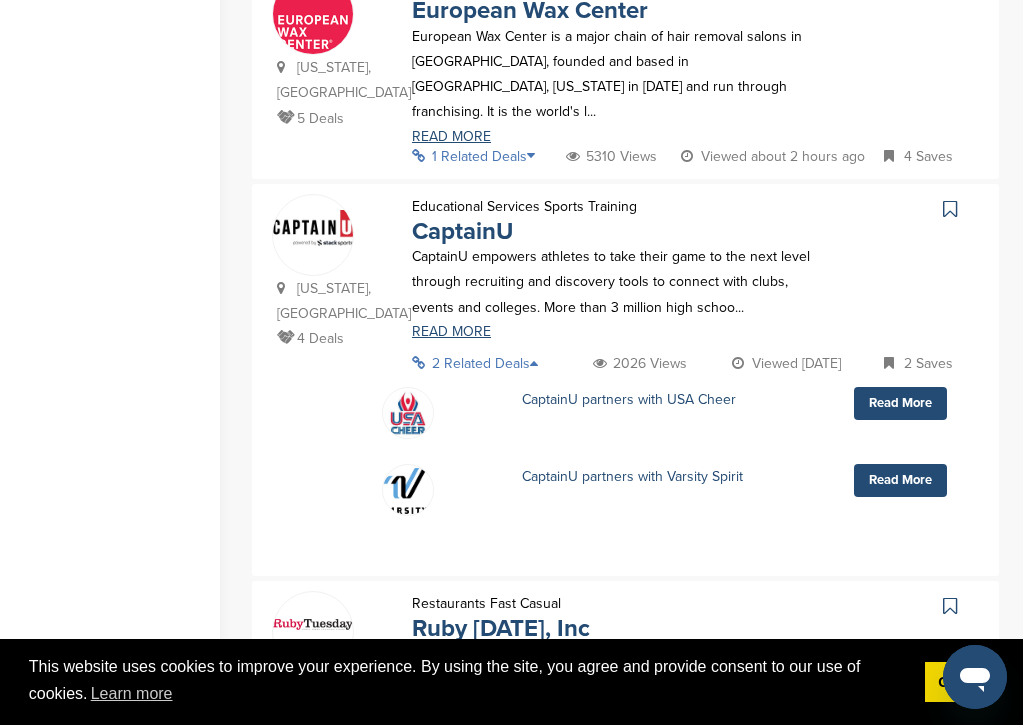 click at bounding box center [950, 209] 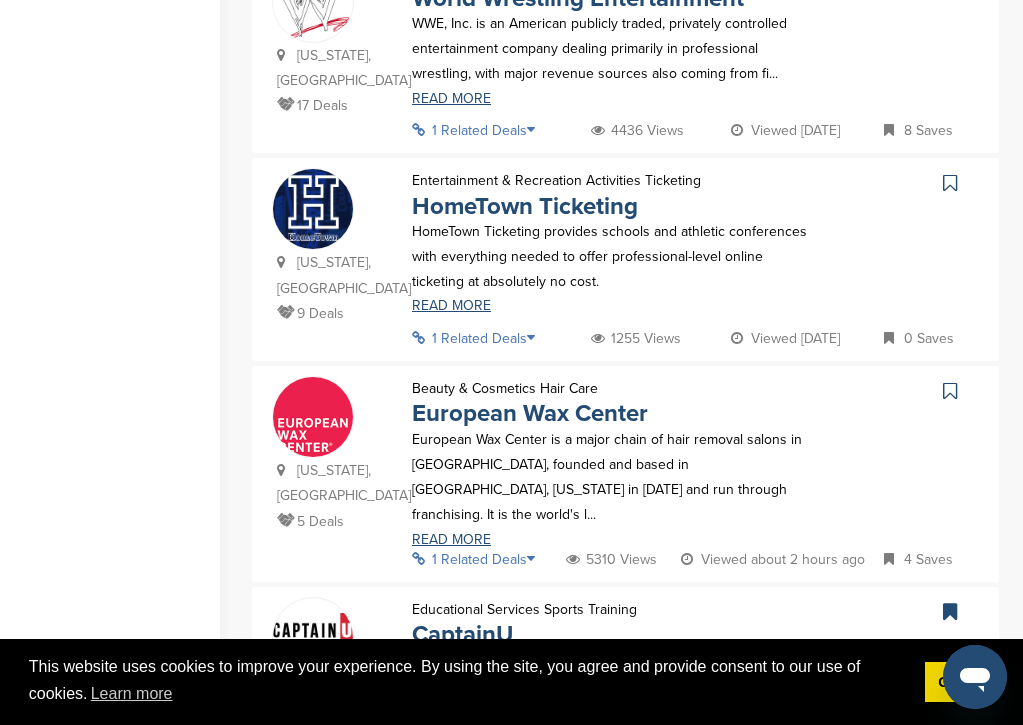 scroll, scrollTop: 1233, scrollLeft: 0, axis: vertical 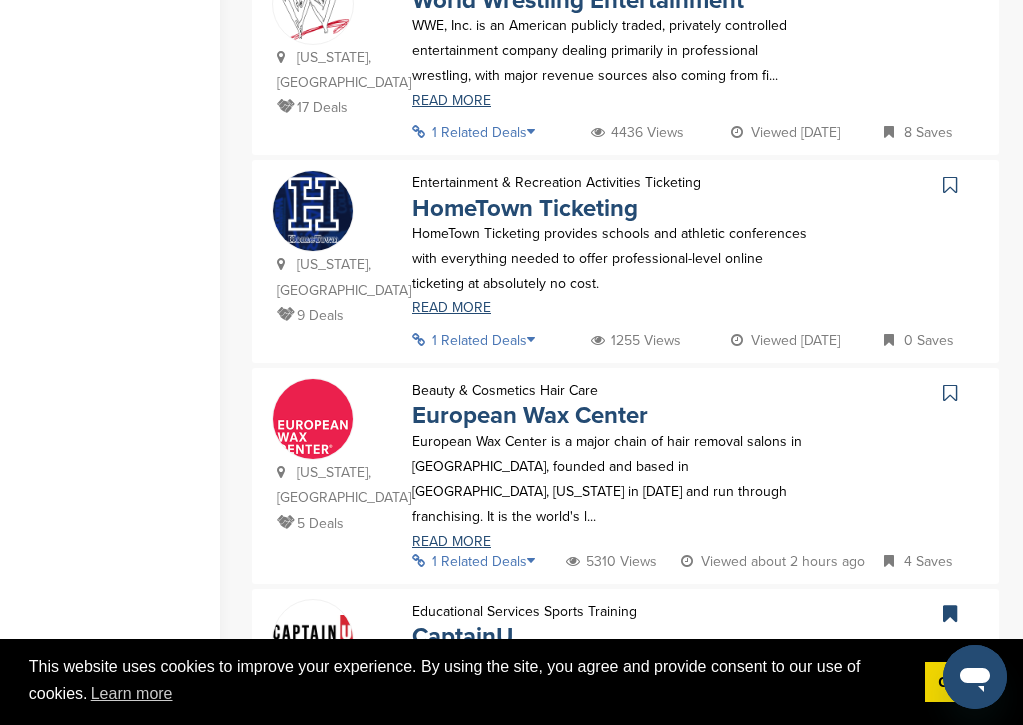 click on "1 Related Deals" at bounding box center [479, 340] 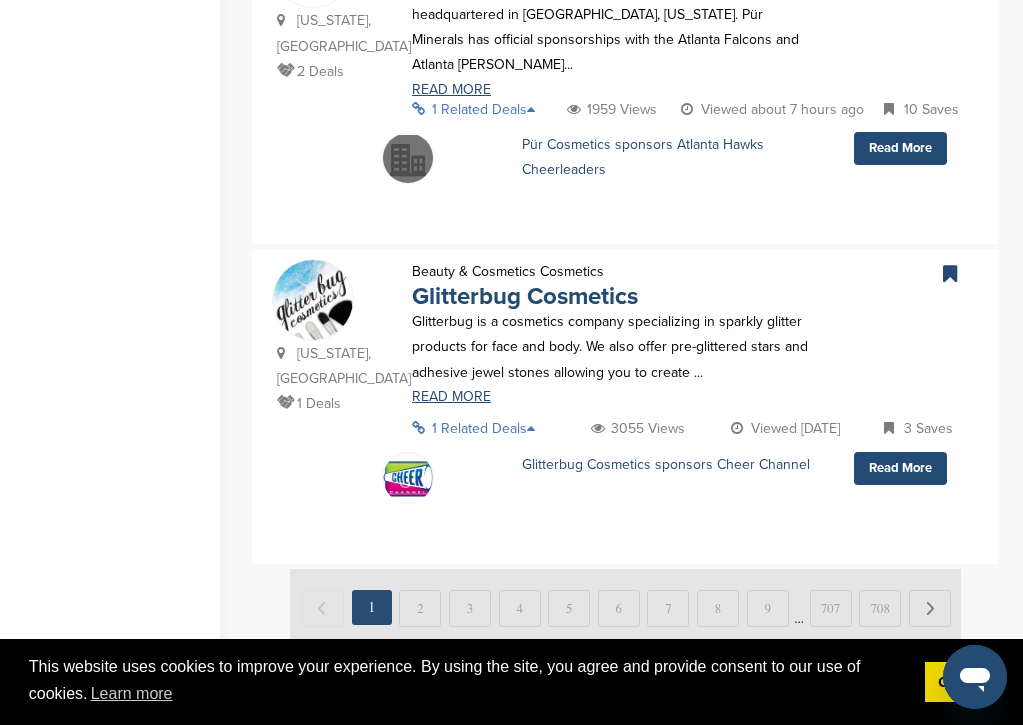scroll, scrollTop: 2737, scrollLeft: 0, axis: vertical 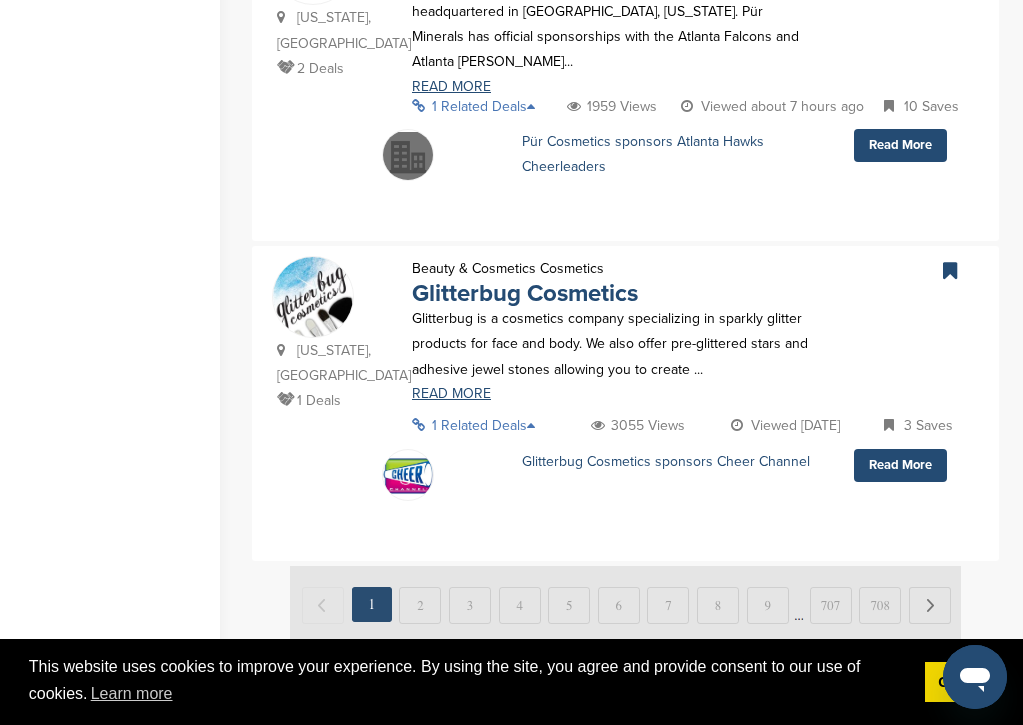 click at bounding box center [625, 603] 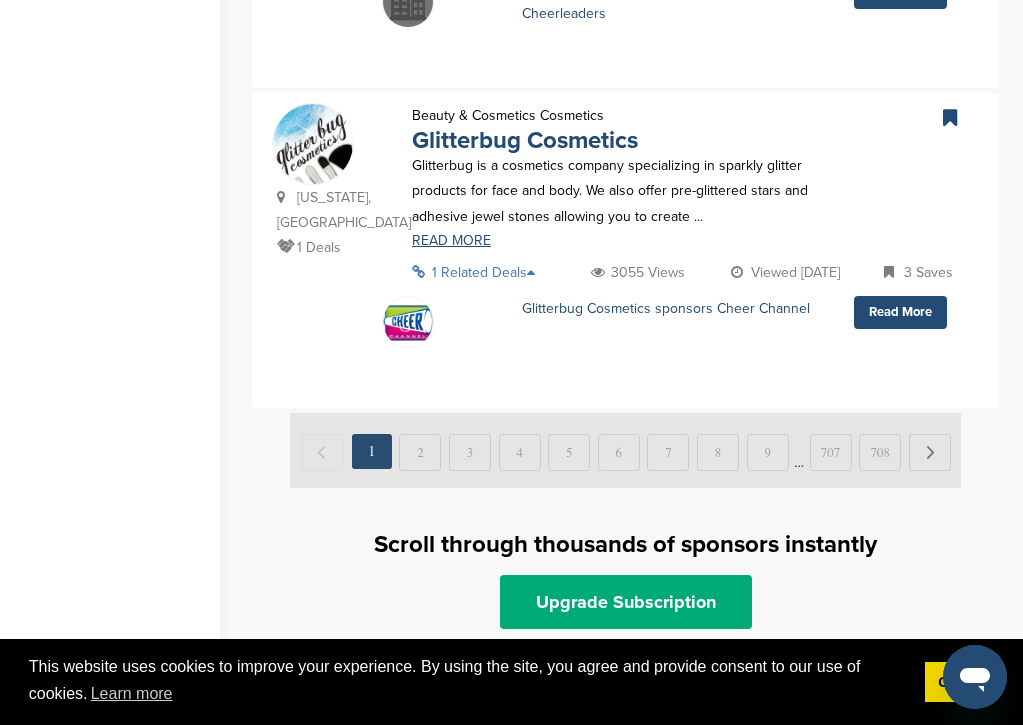 scroll, scrollTop: 2890, scrollLeft: 0, axis: vertical 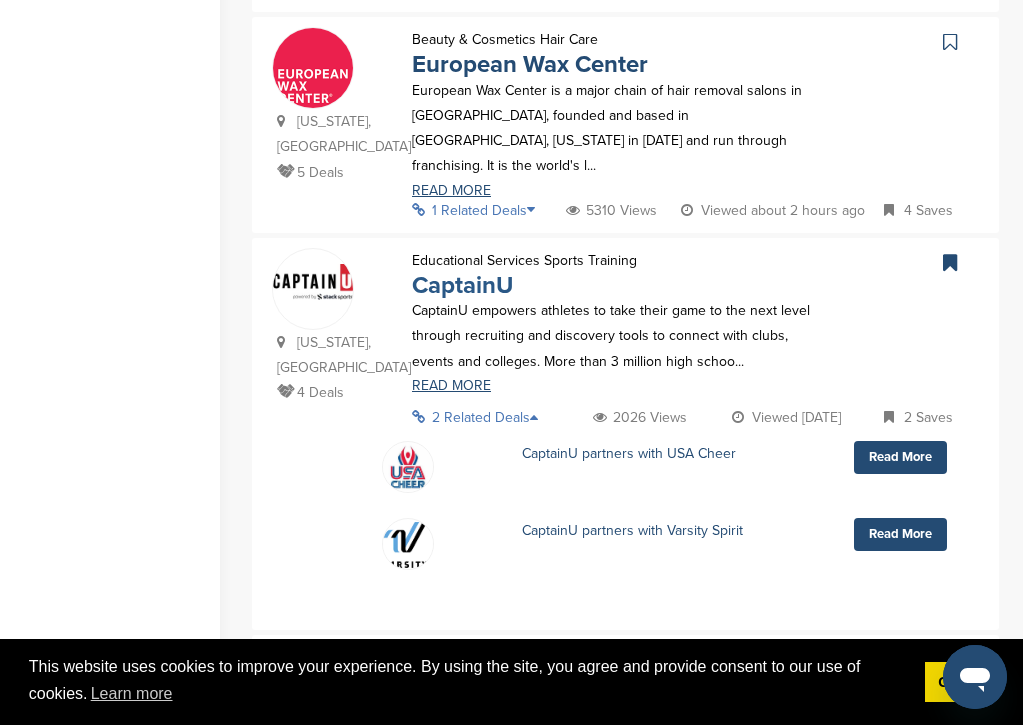 click on "CaptainU" at bounding box center [462, 285] 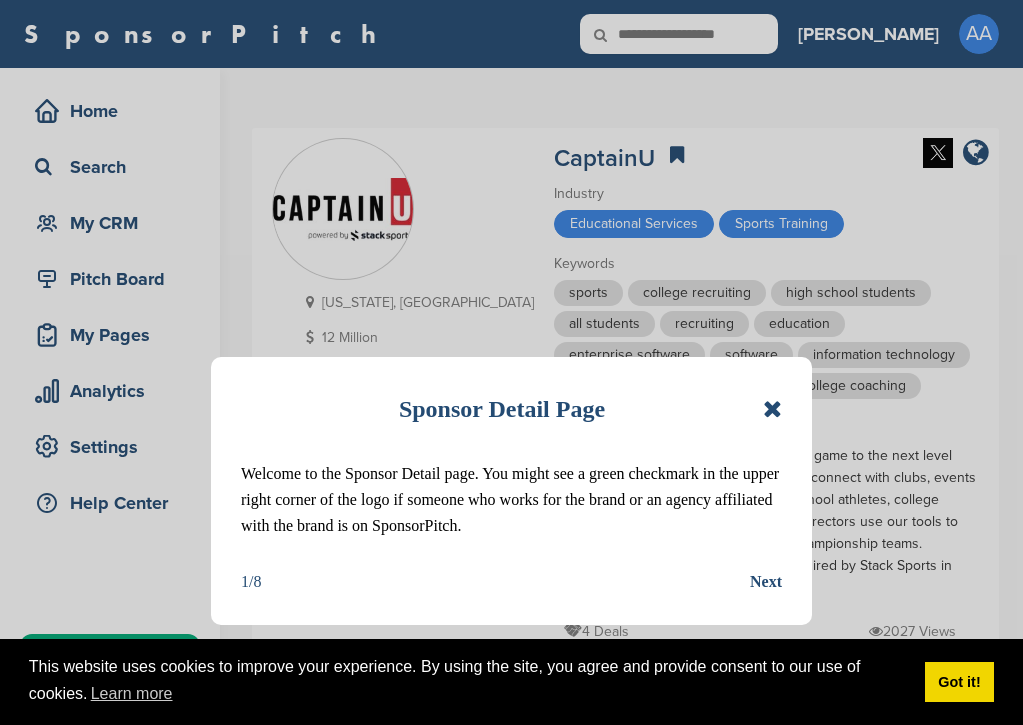 scroll, scrollTop: 0, scrollLeft: 0, axis: both 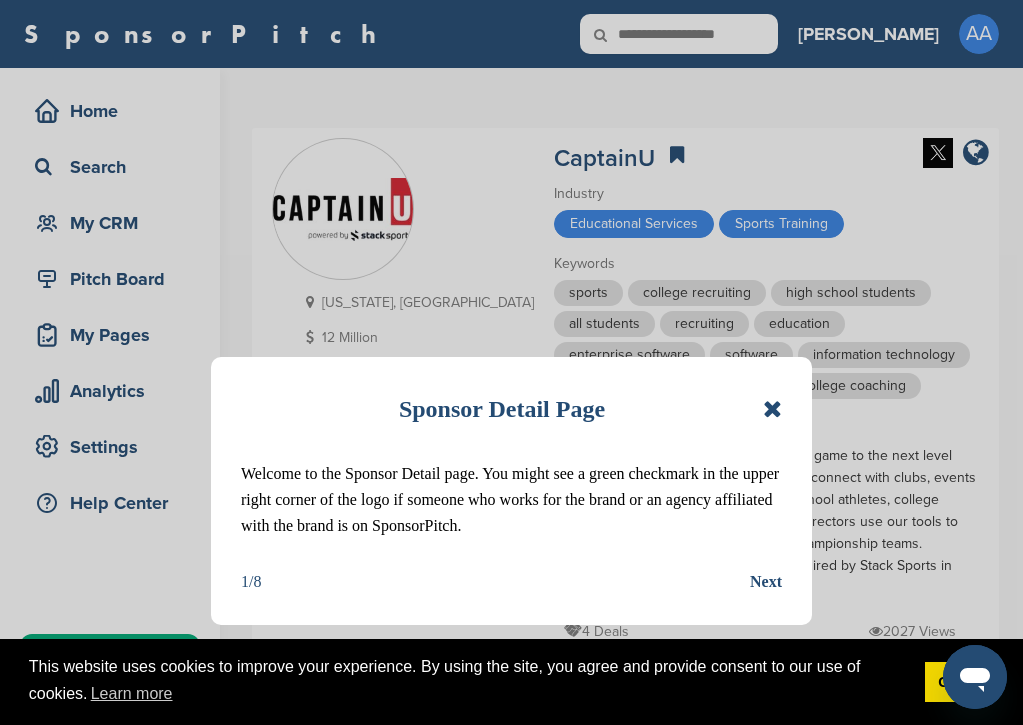 click at bounding box center (772, 409) 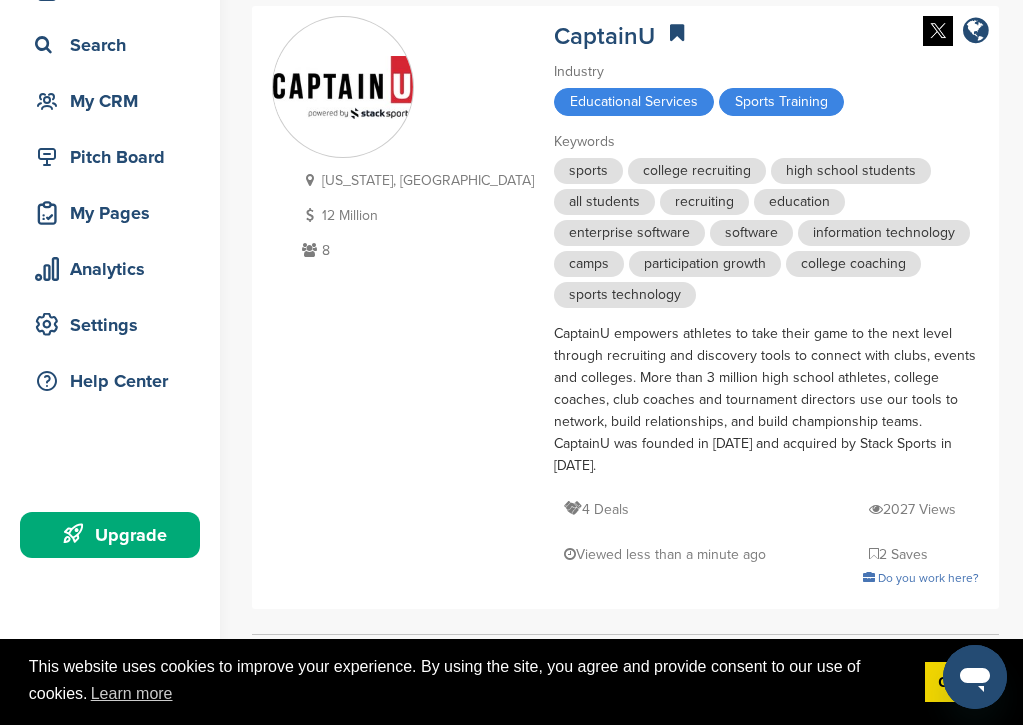 scroll, scrollTop: 126, scrollLeft: 0, axis: vertical 